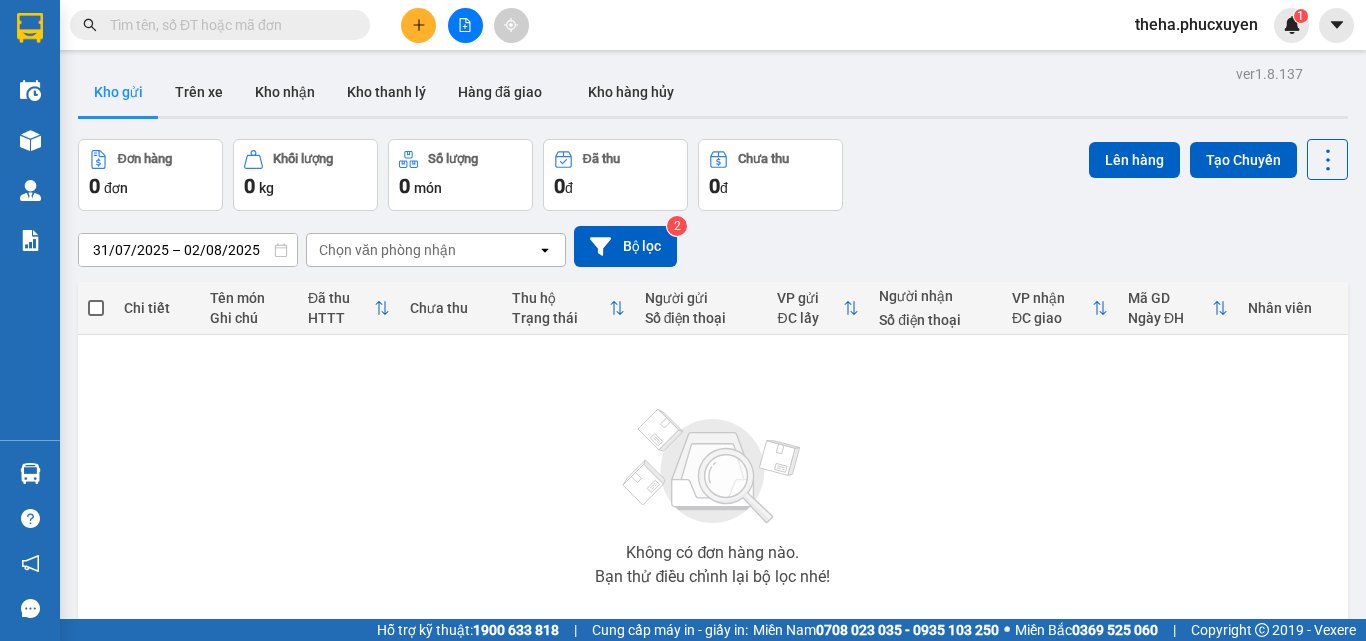 scroll, scrollTop: 0, scrollLeft: 0, axis: both 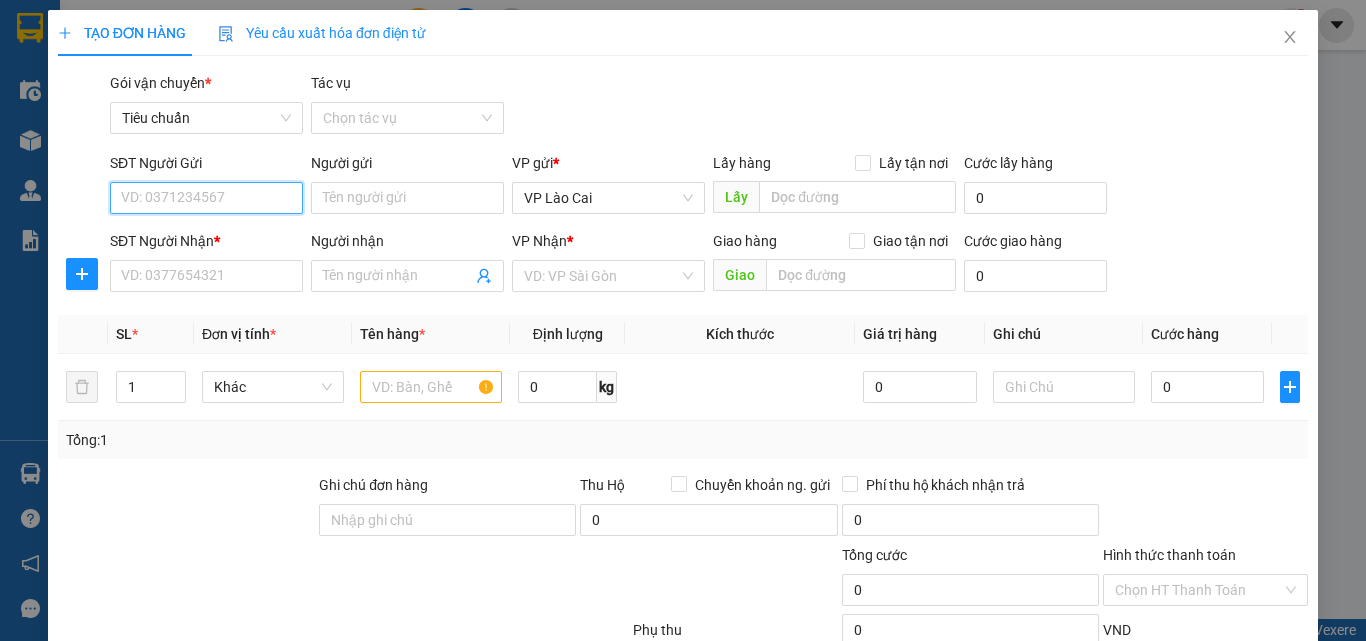 click on "SĐT Người Gửi" at bounding box center [206, 198] 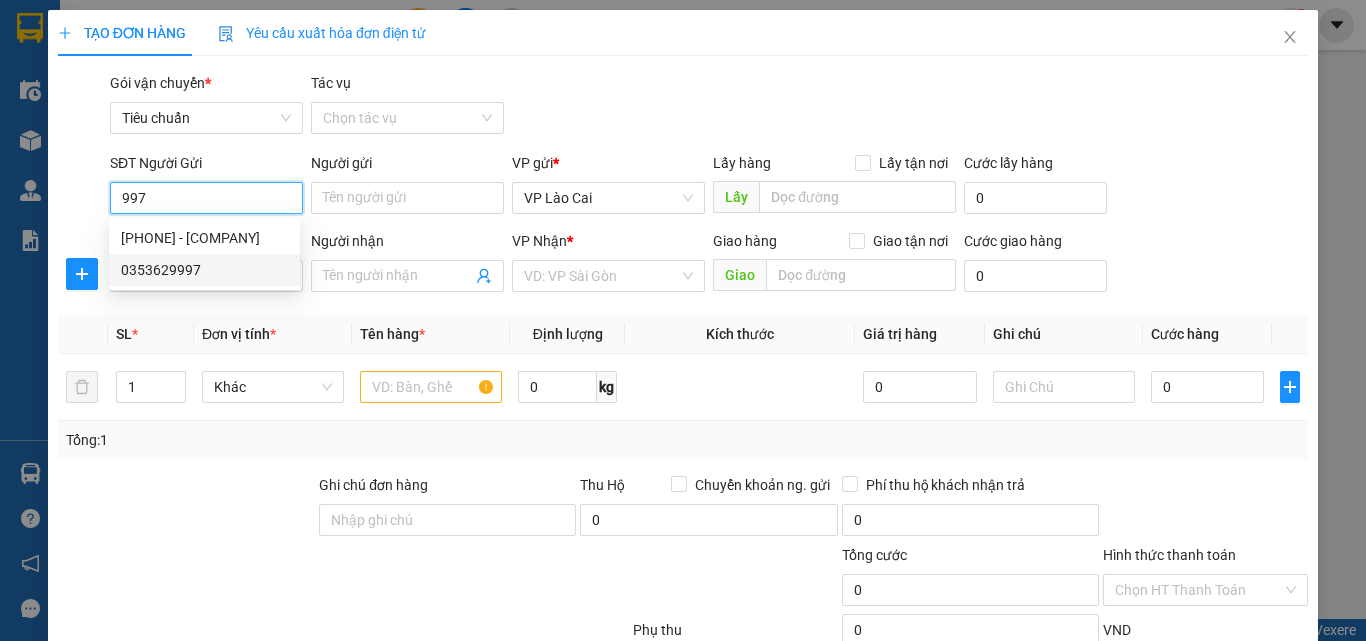 click on "0353629997" at bounding box center (204, 270) 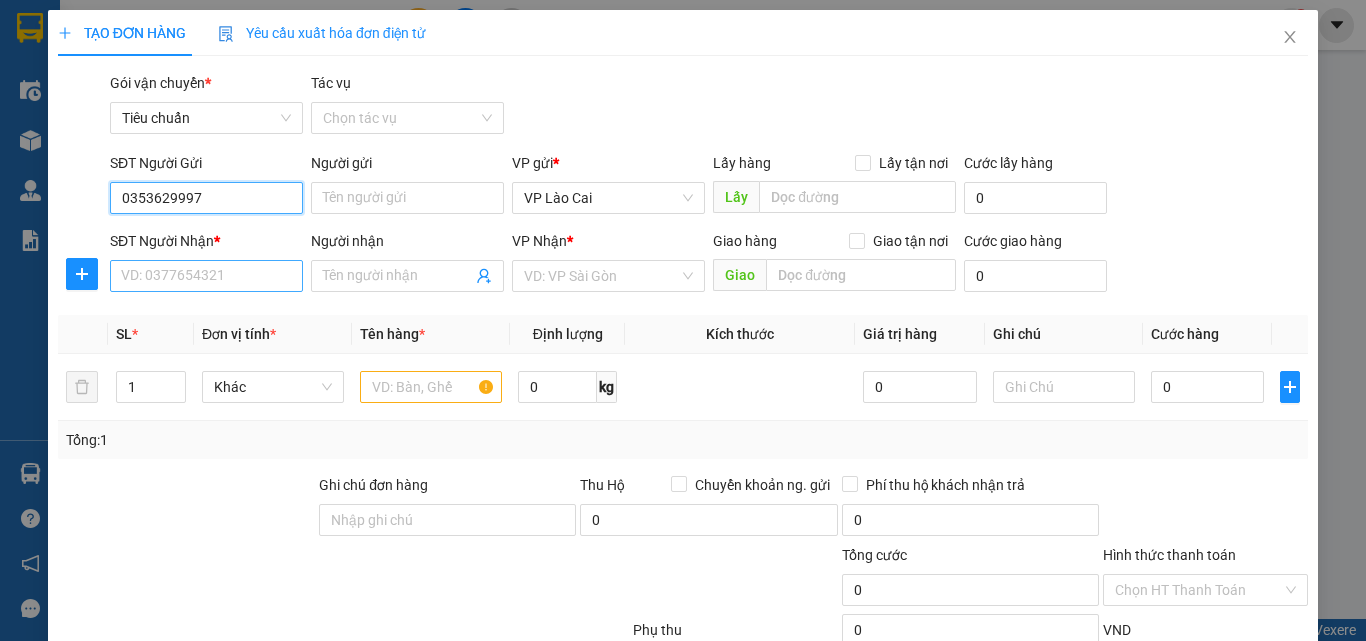 type on "0353629997" 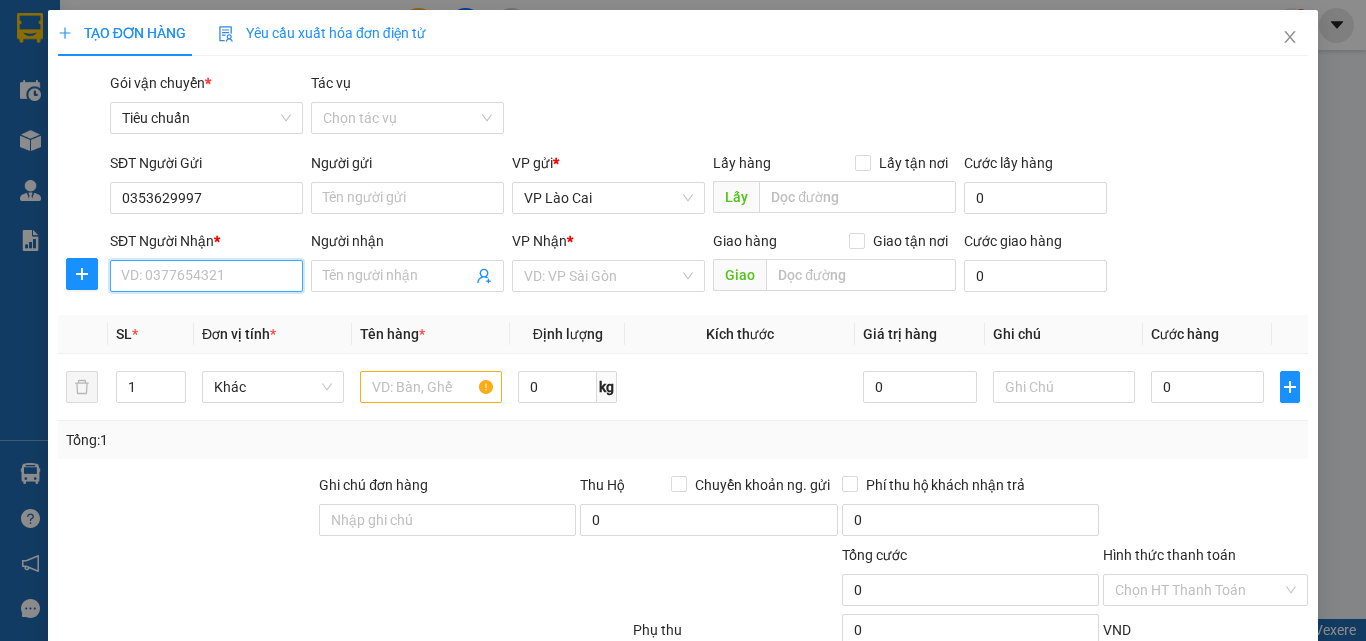 click on "SĐT Người Nhận  *" at bounding box center [206, 276] 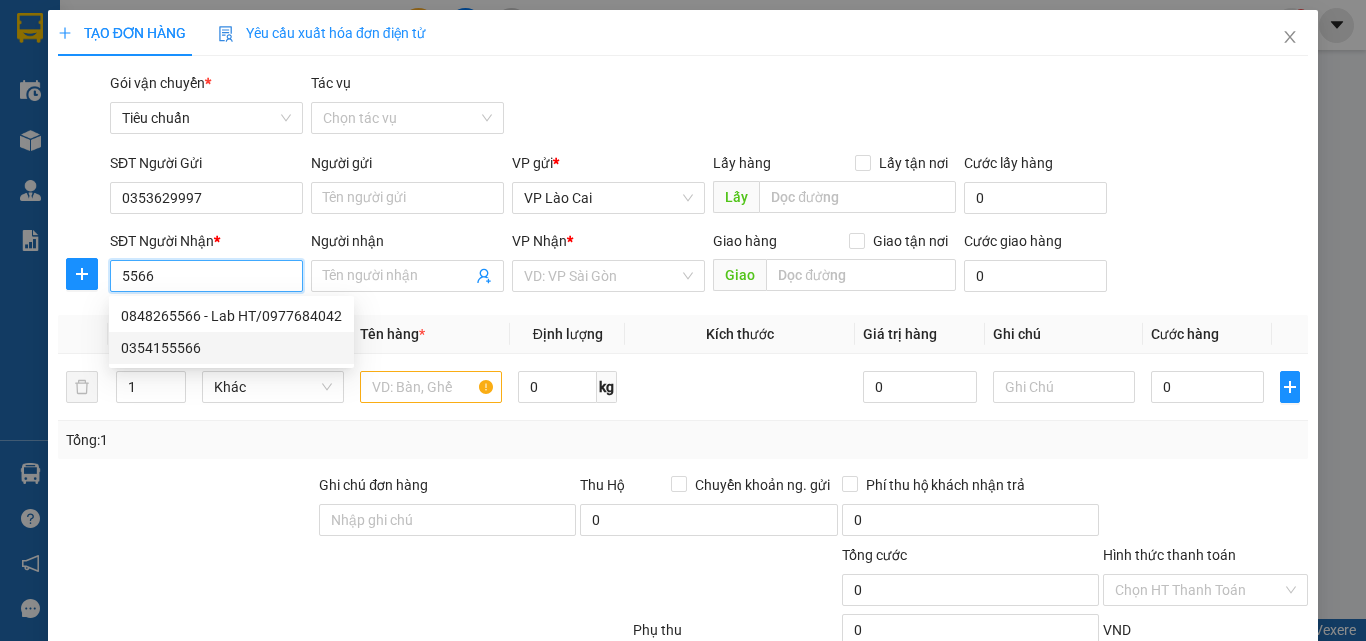 click on "0354155566" at bounding box center (231, 348) 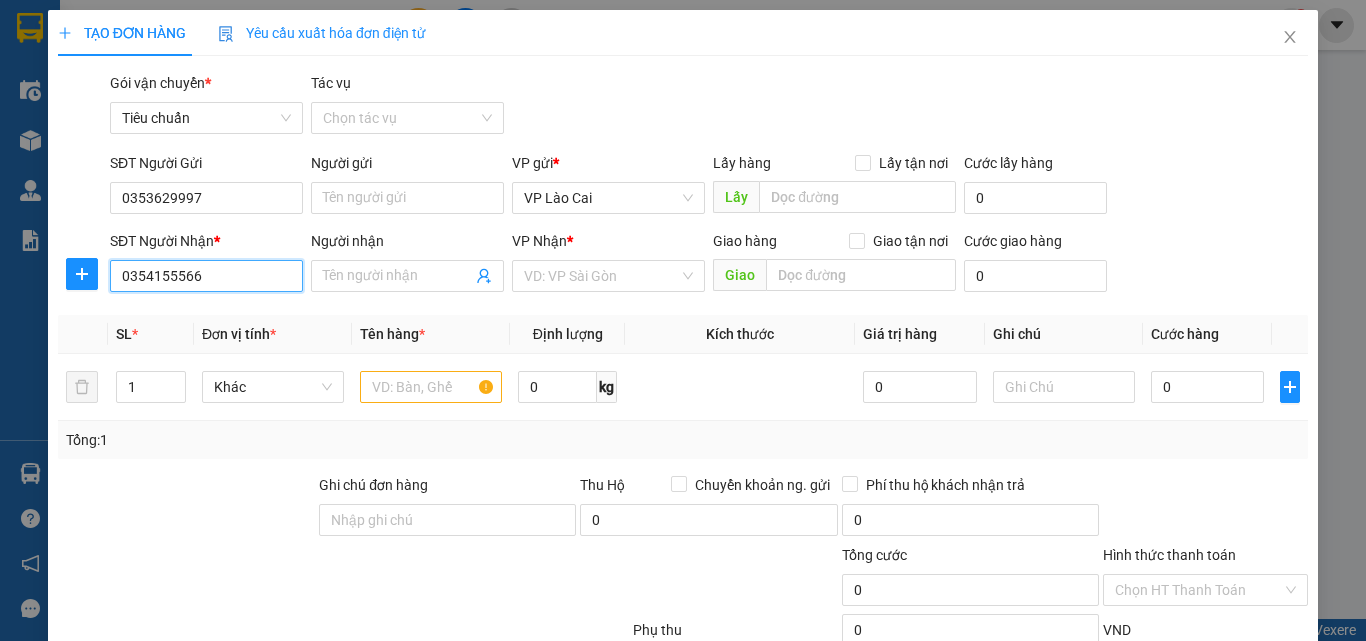 type on "BÃI CHÁY" 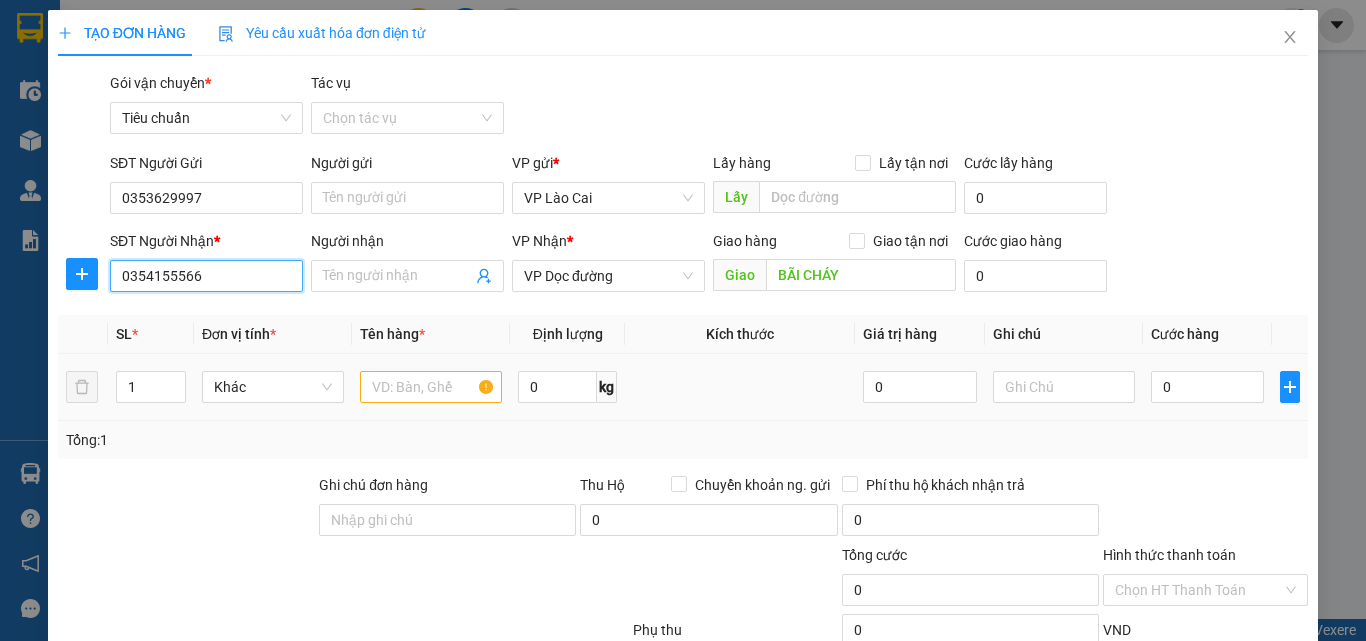 type on "0354155566" 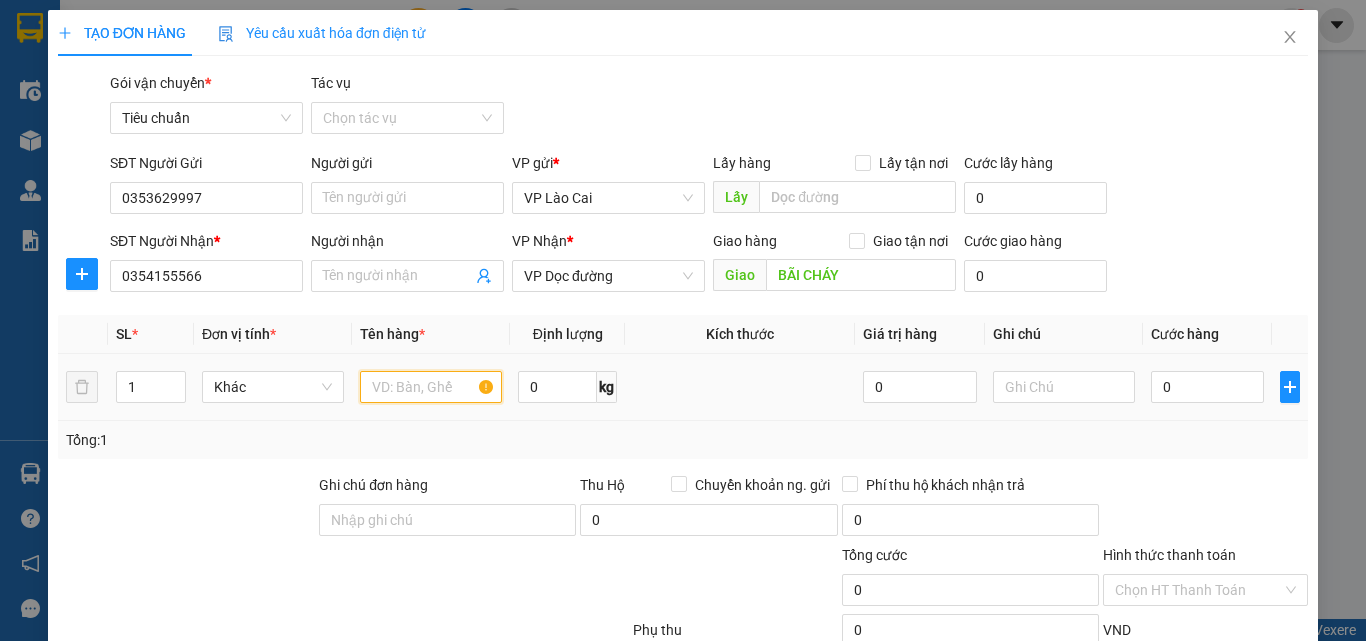 click at bounding box center (431, 387) 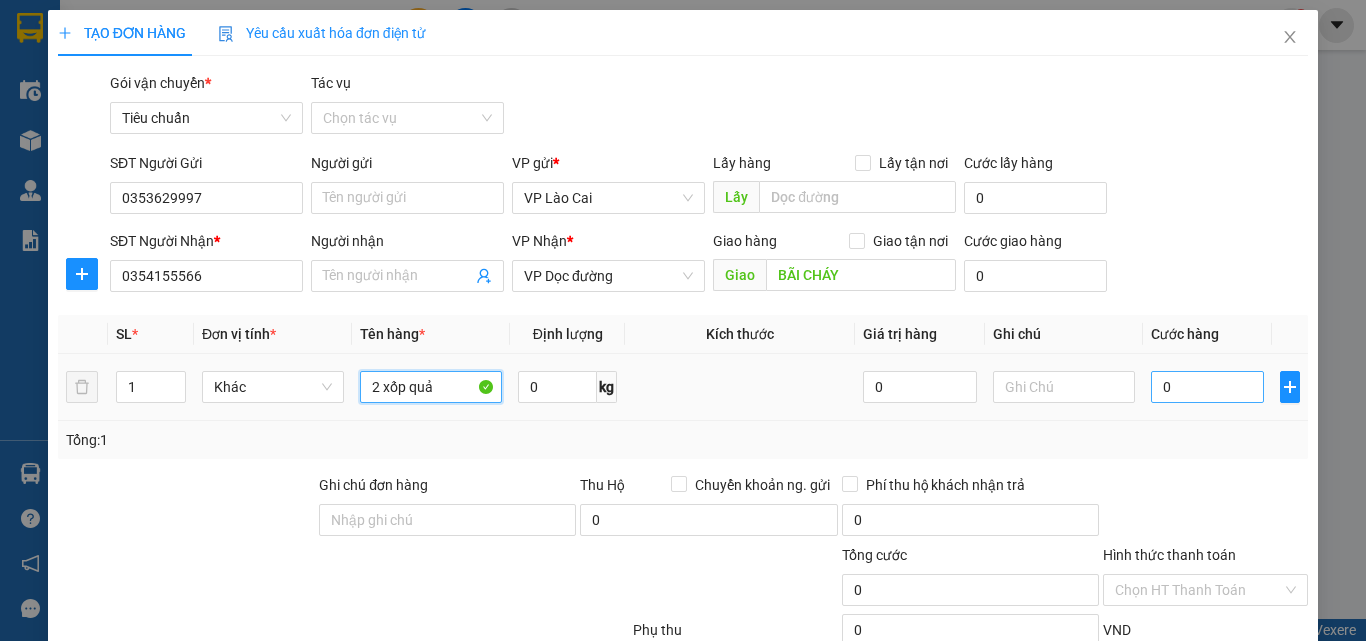 type on "2 xốp quả" 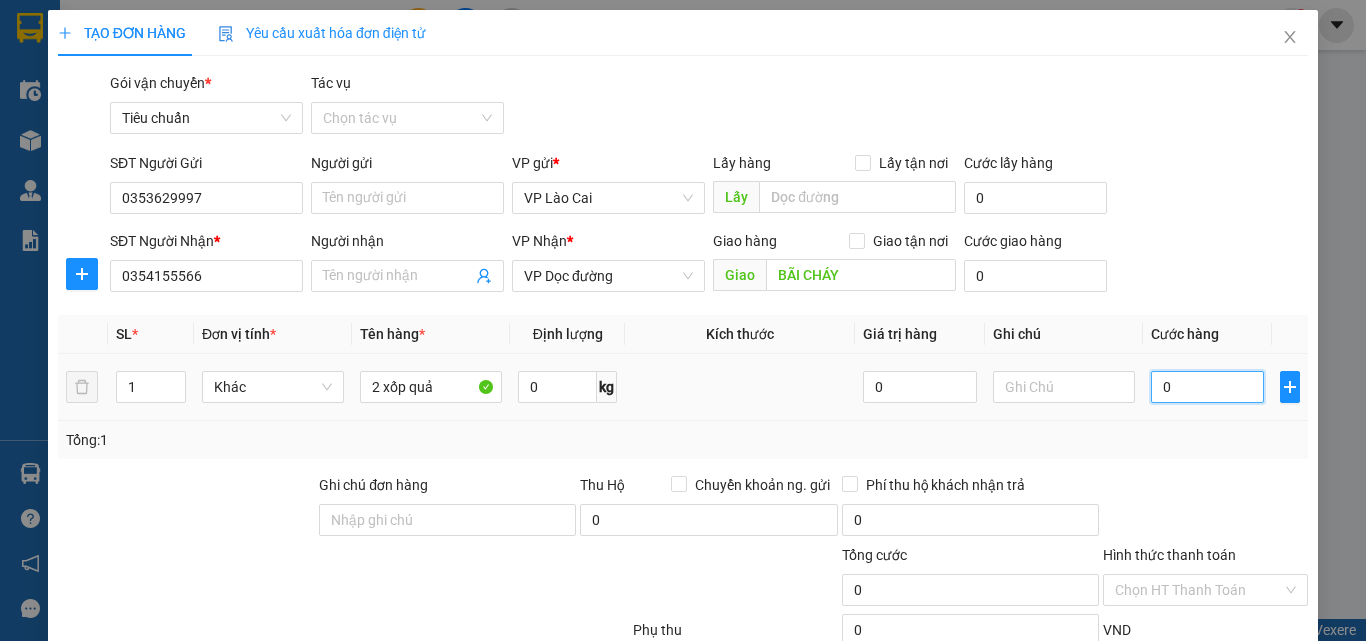 click on "0" at bounding box center (1207, 387) 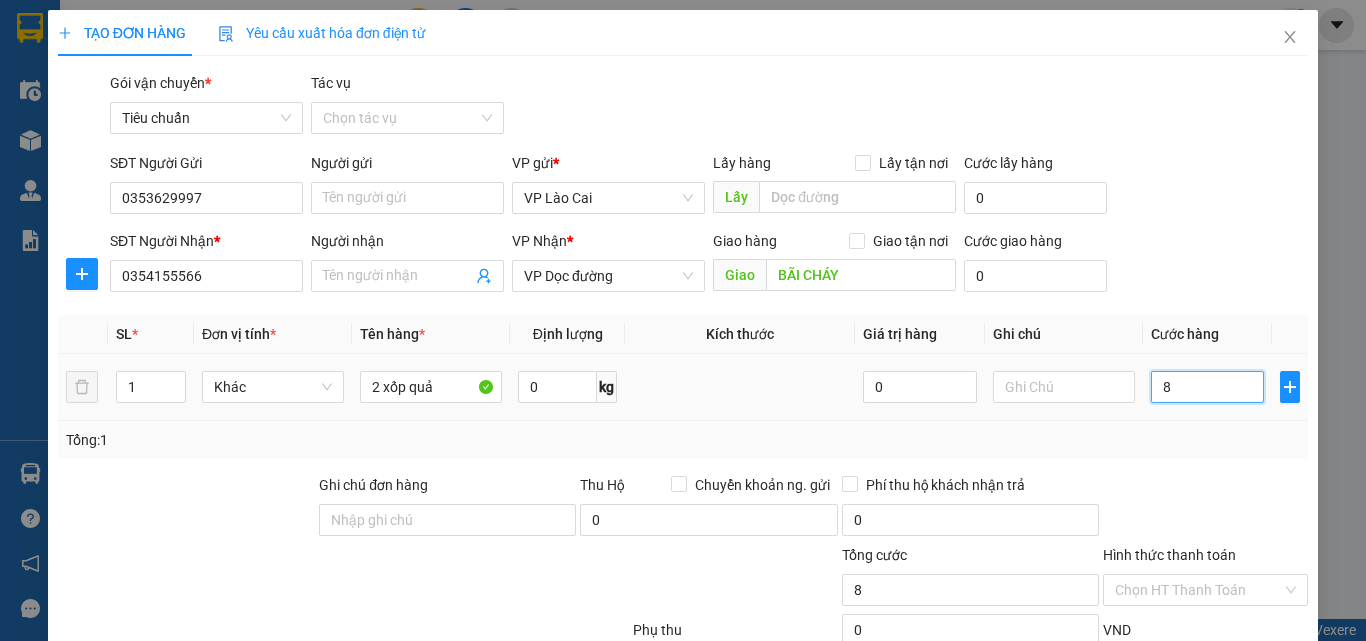 type on "80" 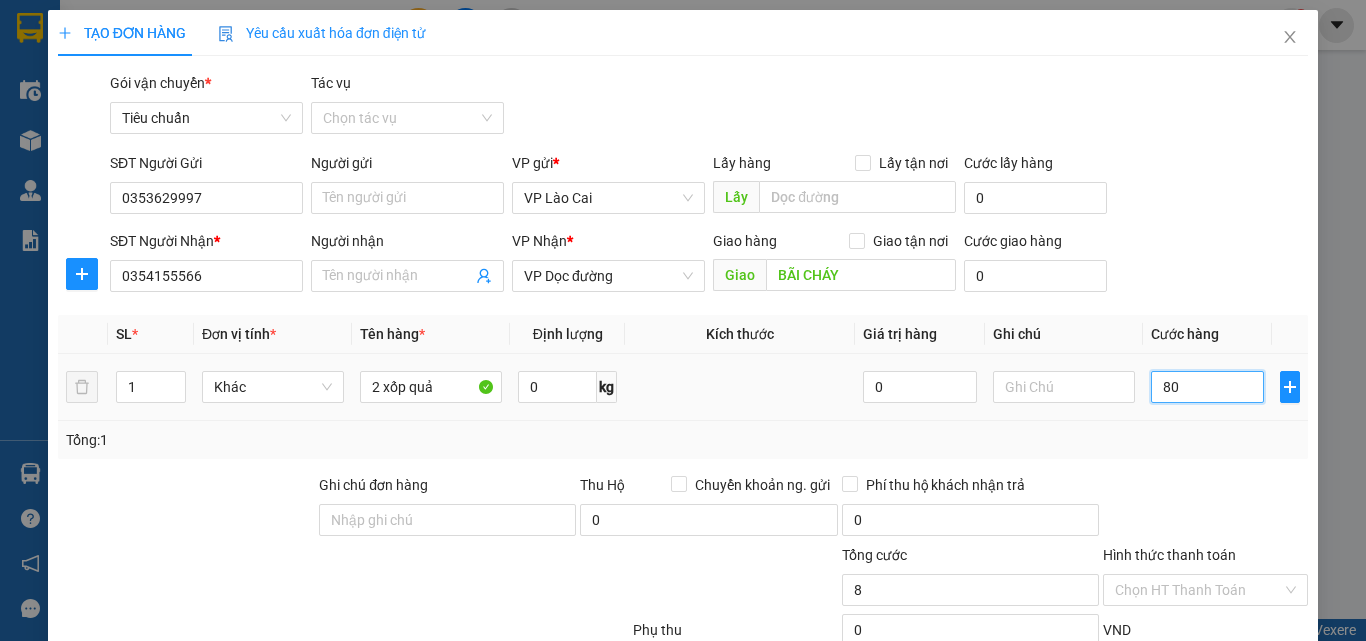 type on "80" 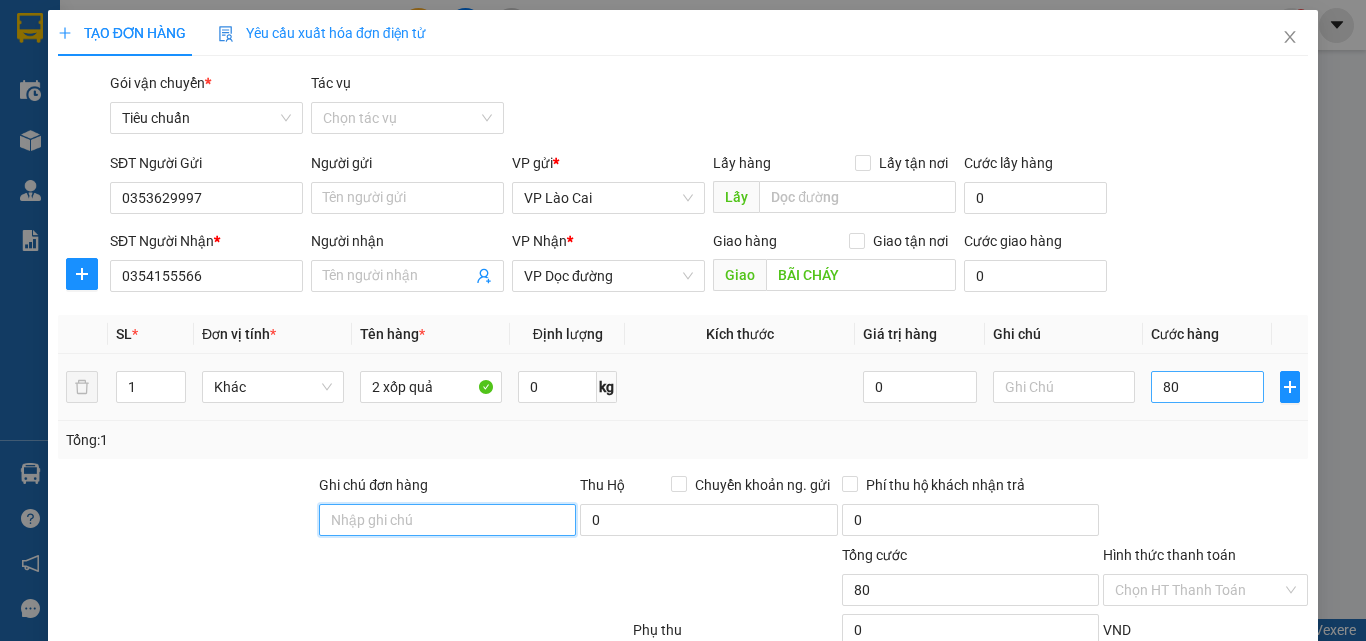 type on "80.000" 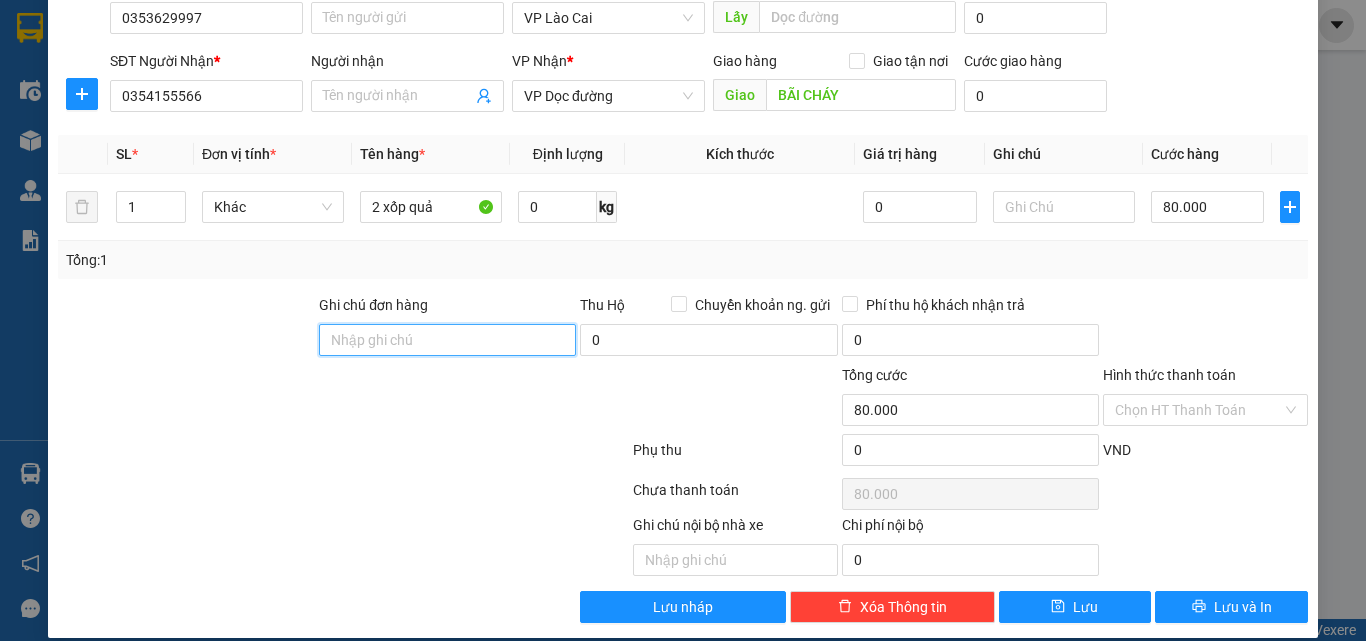 scroll, scrollTop: 200, scrollLeft: 0, axis: vertical 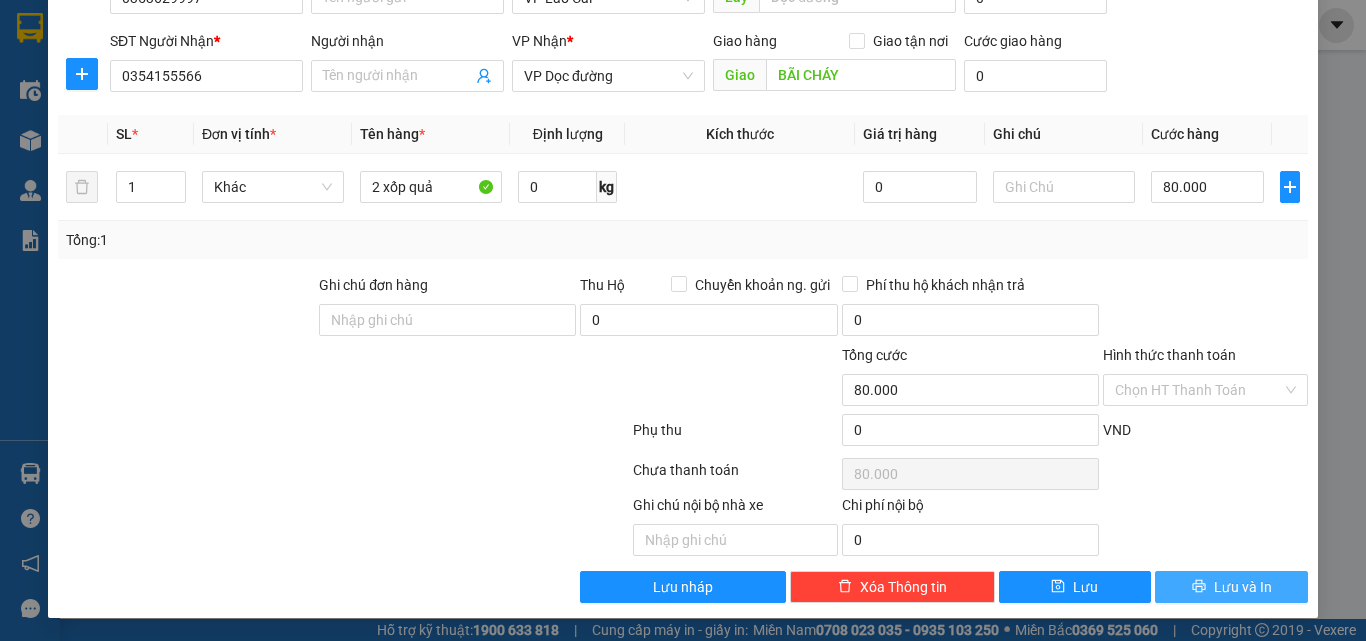 click on "Lưu và In" at bounding box center [1231, 587] 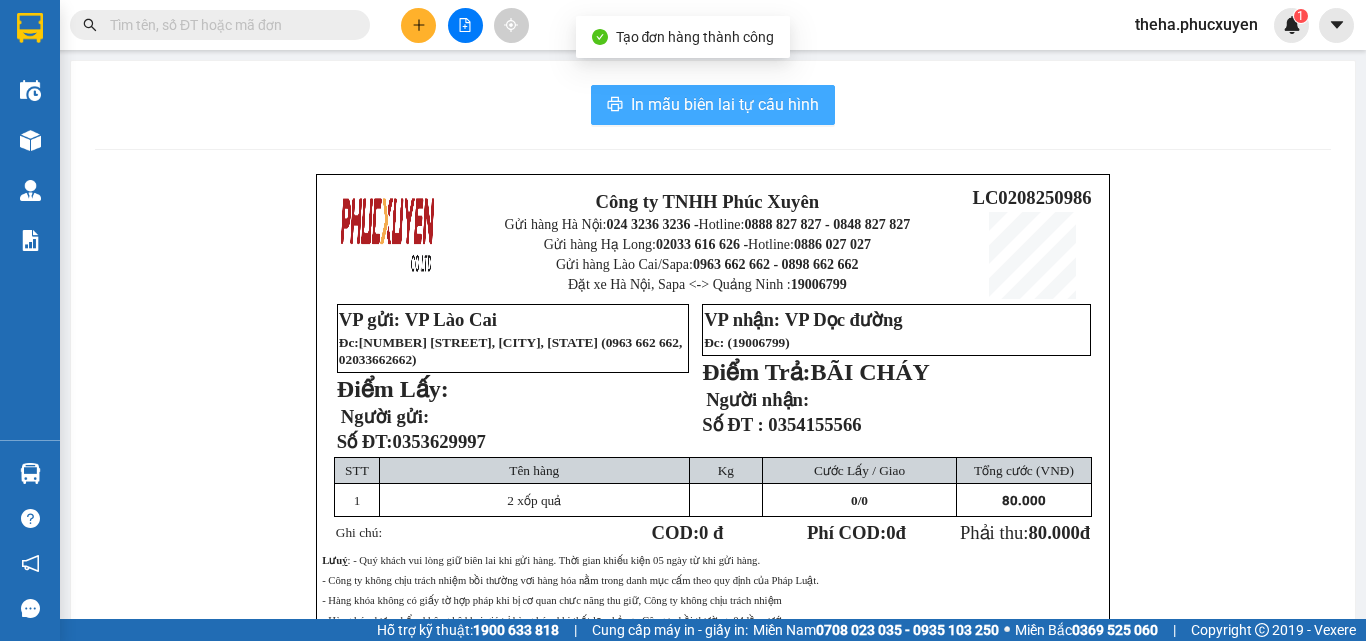 click on "In mẫu biên lai tự cấu hình" at bounding box center (713, 105) 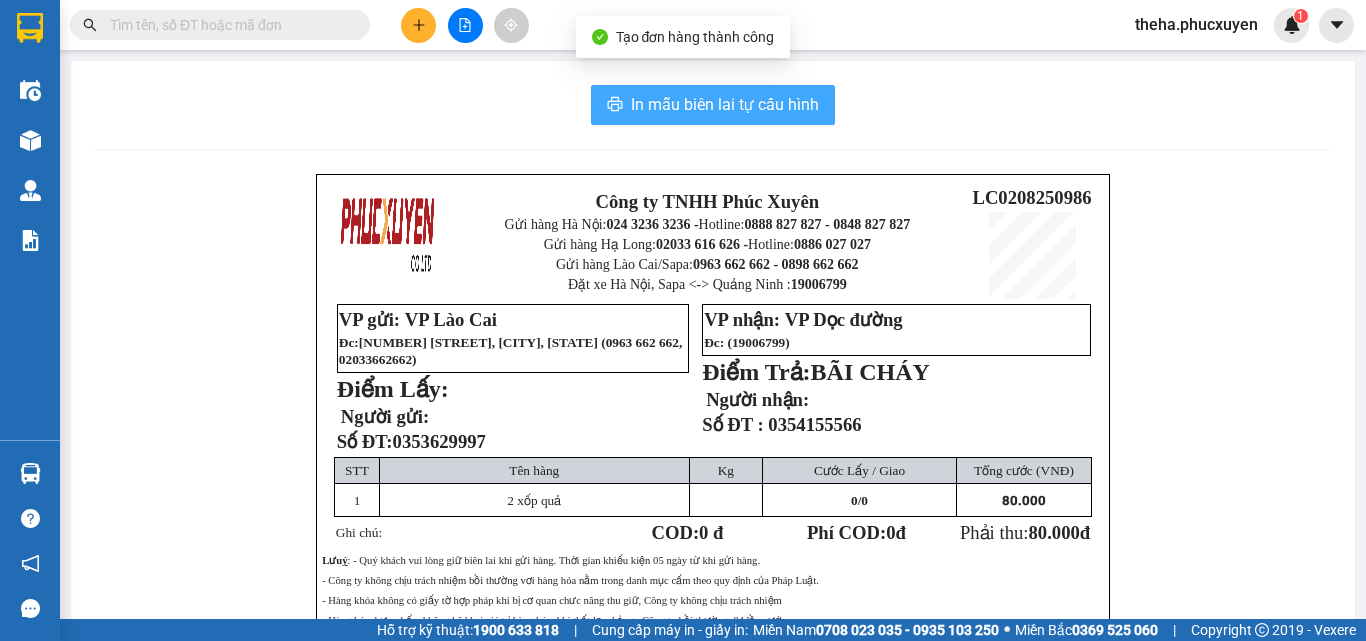 scroll, scrollTop: 0, scrollLeft: 0, axis: both 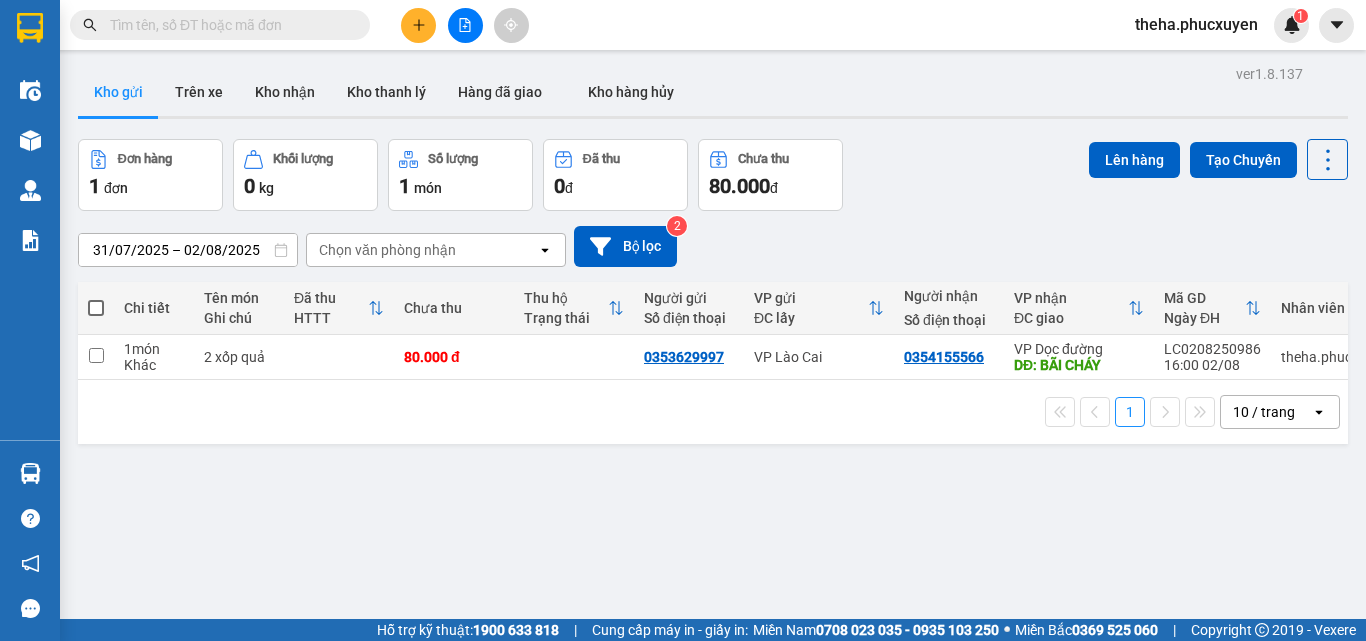 click on "ver  1.8.137 Kho gửi Trên xe Kho nhận Kho thanh lý Hàng đã giao Kho hàng hủy Đơn hàng 1 đơn Khối lượng 0 kg Số lượng 1 món Đã thu 0  đ Chưa thu 80.000  đ Lên hàng Tạo Chuyến [DATE] – [DATE] Press the down arrow key to interact with the calendar and select a date. Press the escape button to close the calendar. Selected date range is from [DATE] to [DATE]. Chọn văn phòng nhận open Bộ lọc 2 Chi tiết Tên món Ghi chú Đã thu HTTT Chưa thu Thu hộ Trạng thái Người gửi Số điện thoại VP gửi ĐC lấy Người nhận Số điện thoại VP nhận ĐC giao Mã GD Ngày ĐH Nhân viên 1  món Khác 2 xốp quả 80.000 đ [PHONE] VP Lào Cai [PHONE] VP Dọc đường  DĐ: BÃI CHÁY LC0208250986 [TIME] [DATE] theha.phucxuyen 1 10 / trang open Đang tải dữ liệu" at bounding box center (713, 380) 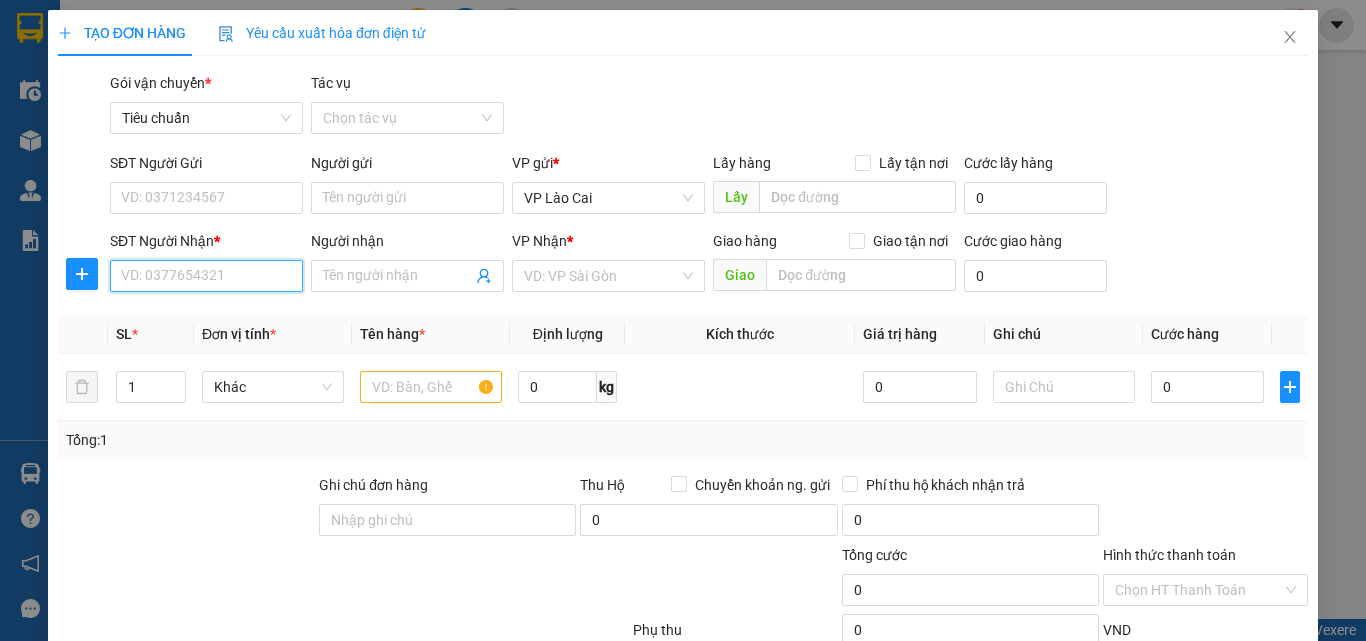 click on "SĐT Người Nhận  *" at bounding box center (206, 276) 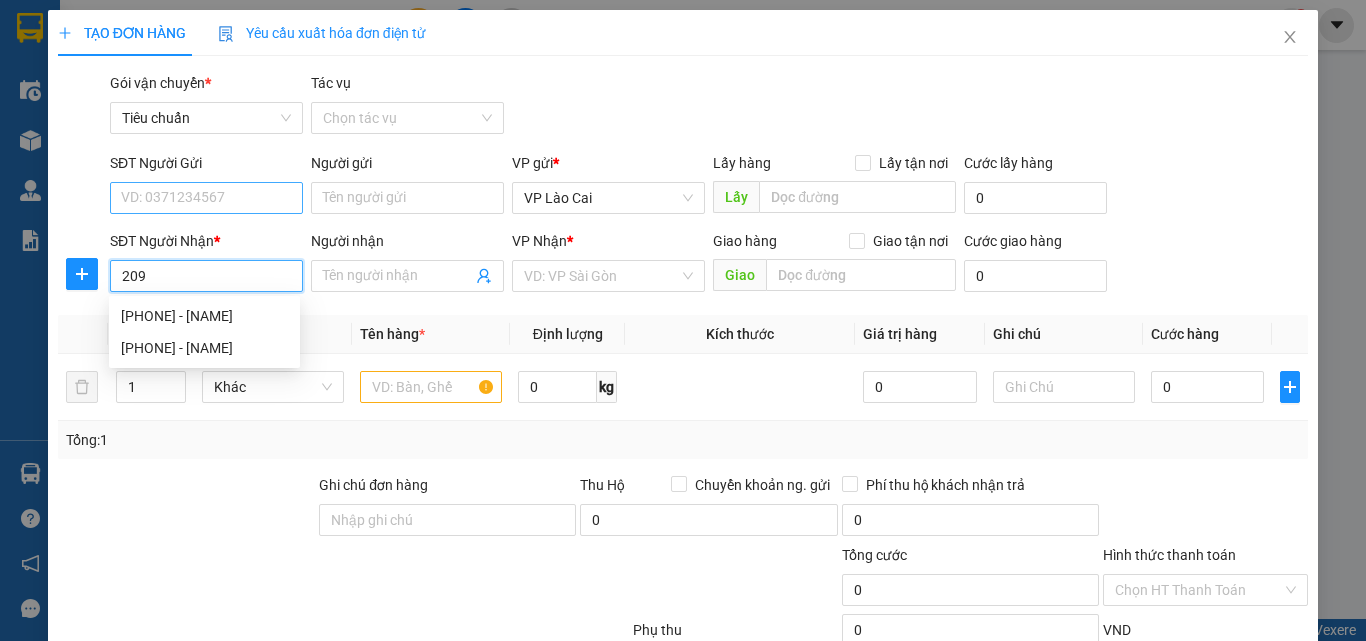 type on "209" 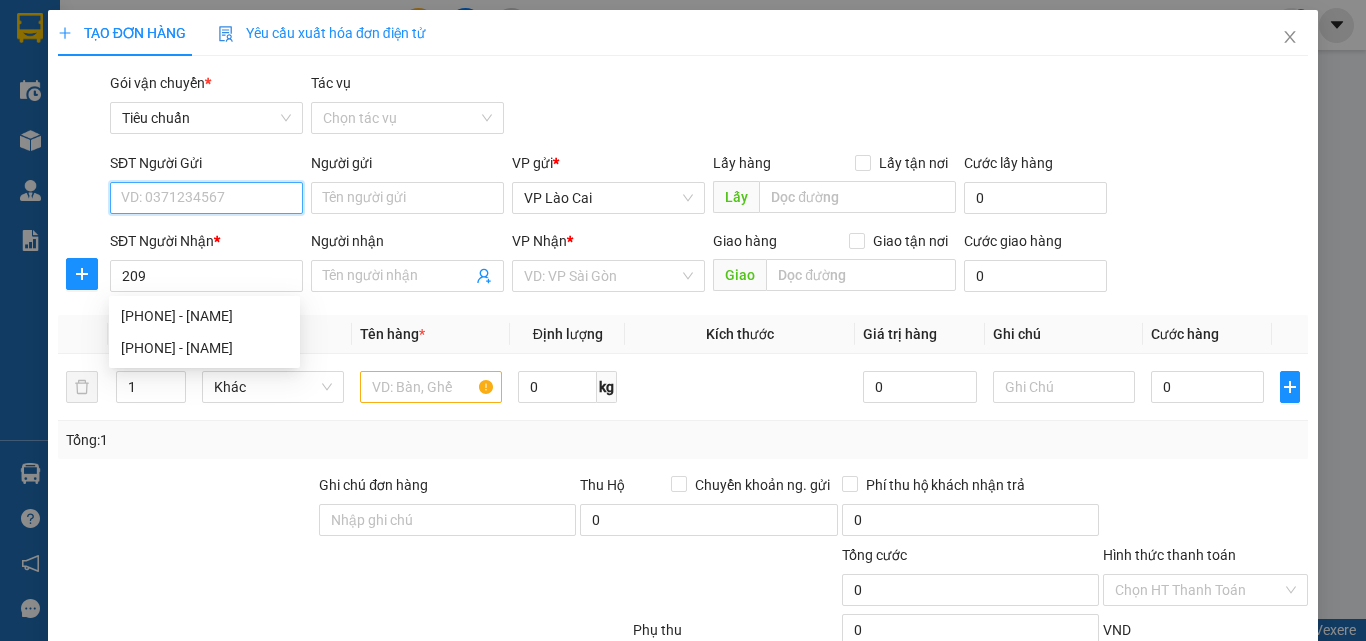 click on "SĐT Người Gửi" at bounding box center [206, 198] 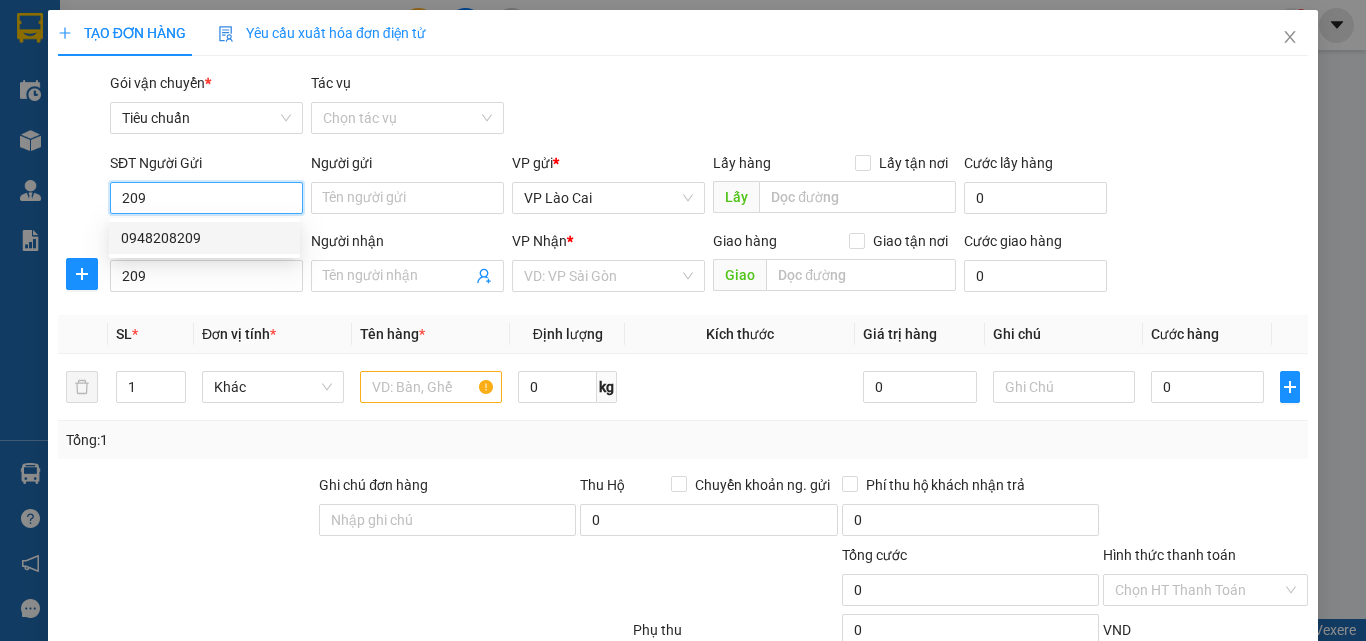 click on "0948208209" at bounding box center (204, 238) 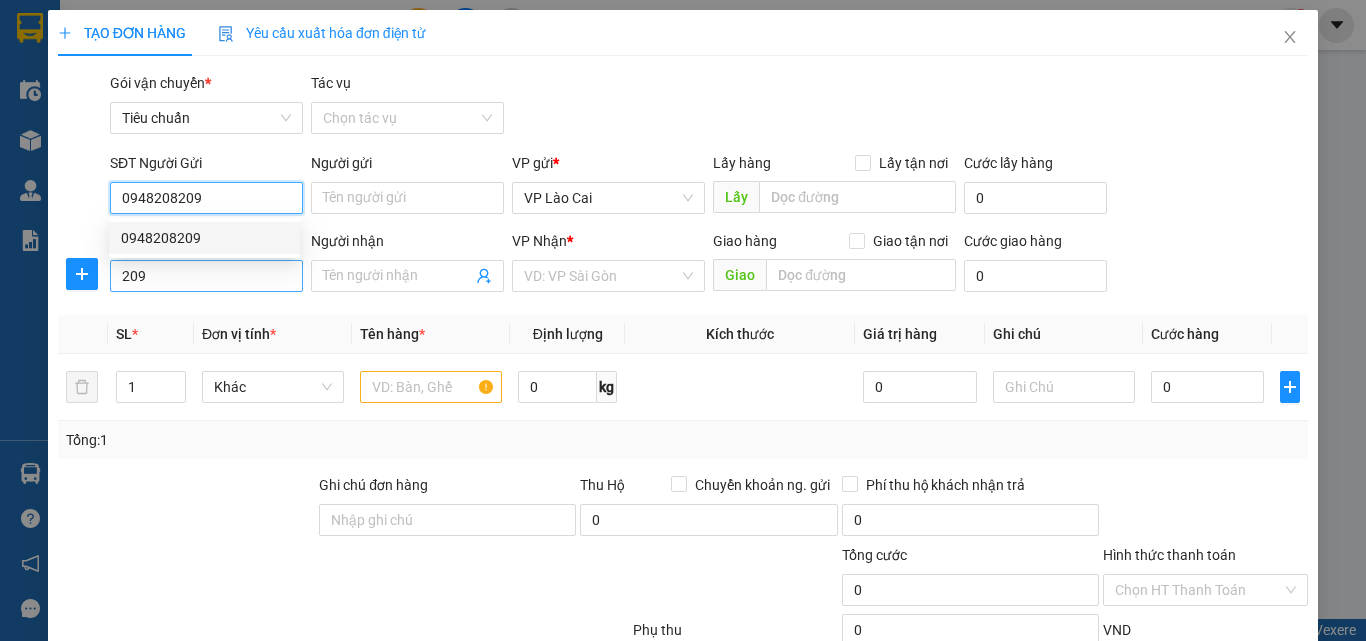 type on "0948208209" 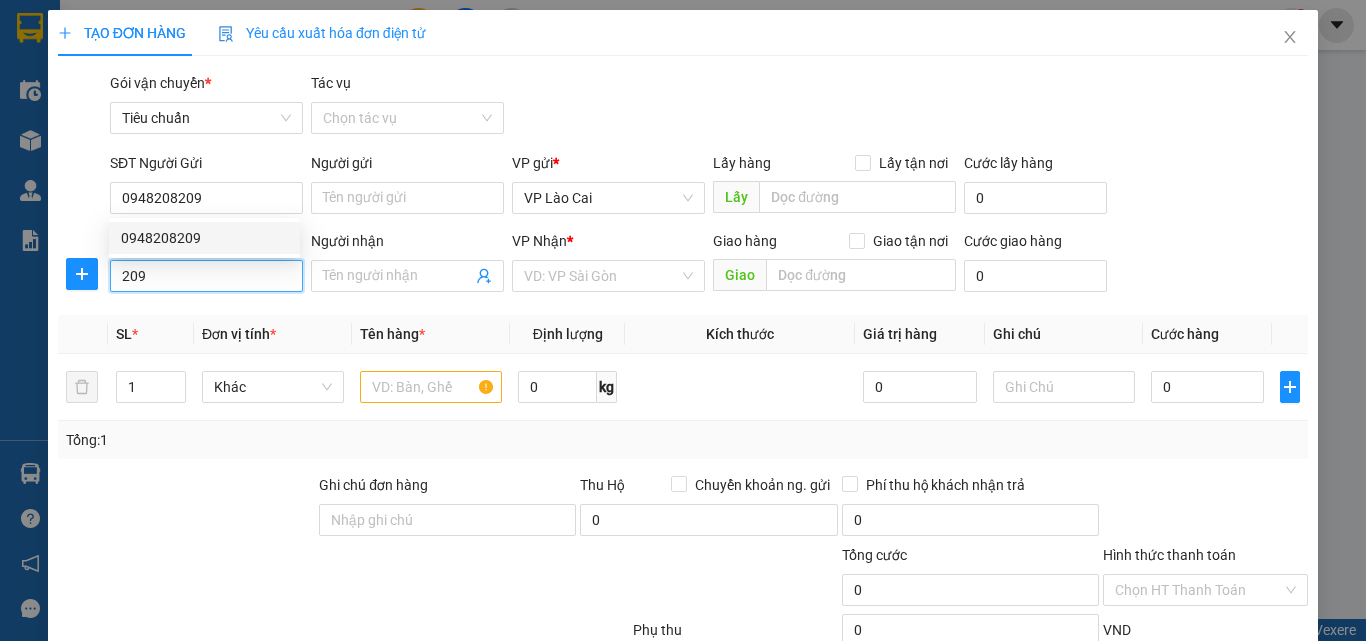 click on "209" at bounding box center (206, 276) 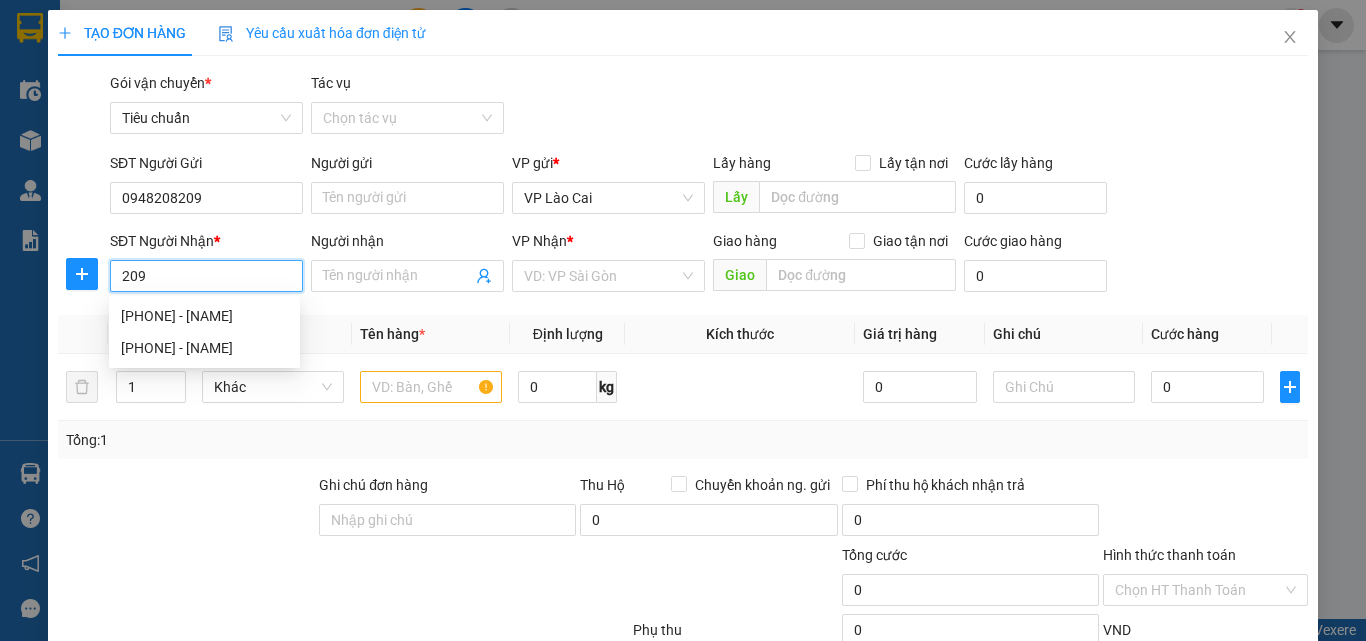 drag, startPoint x: 158, startPoint y: 271, endPoint x: 114, endPoint y: 273, distance: 44.04543 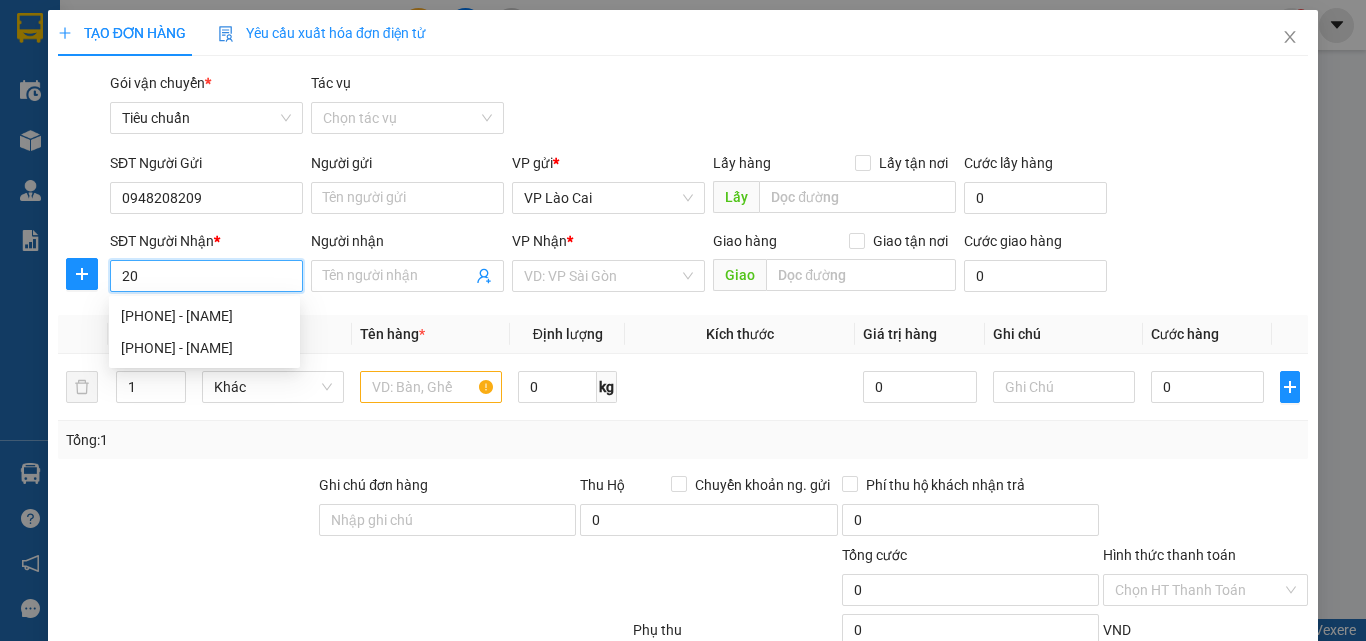 type on "2" 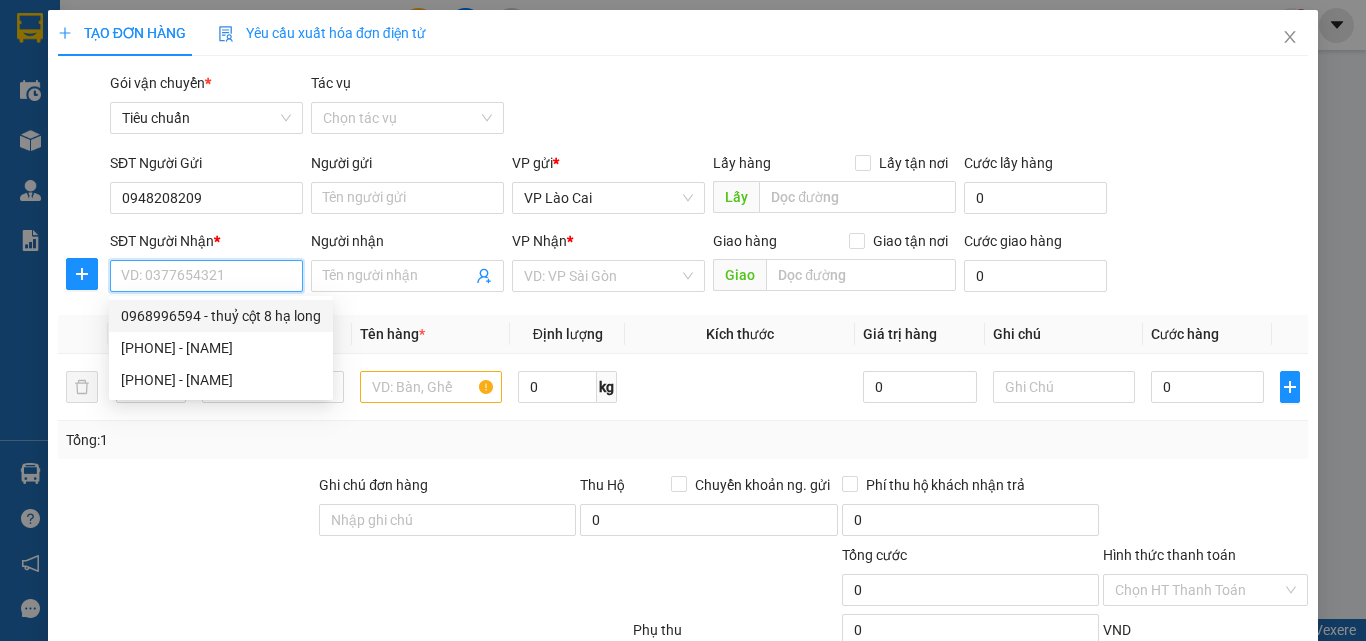 click on "0968996594 - thuỷ cột 8 hạ long" at bounding box center (221, 316) 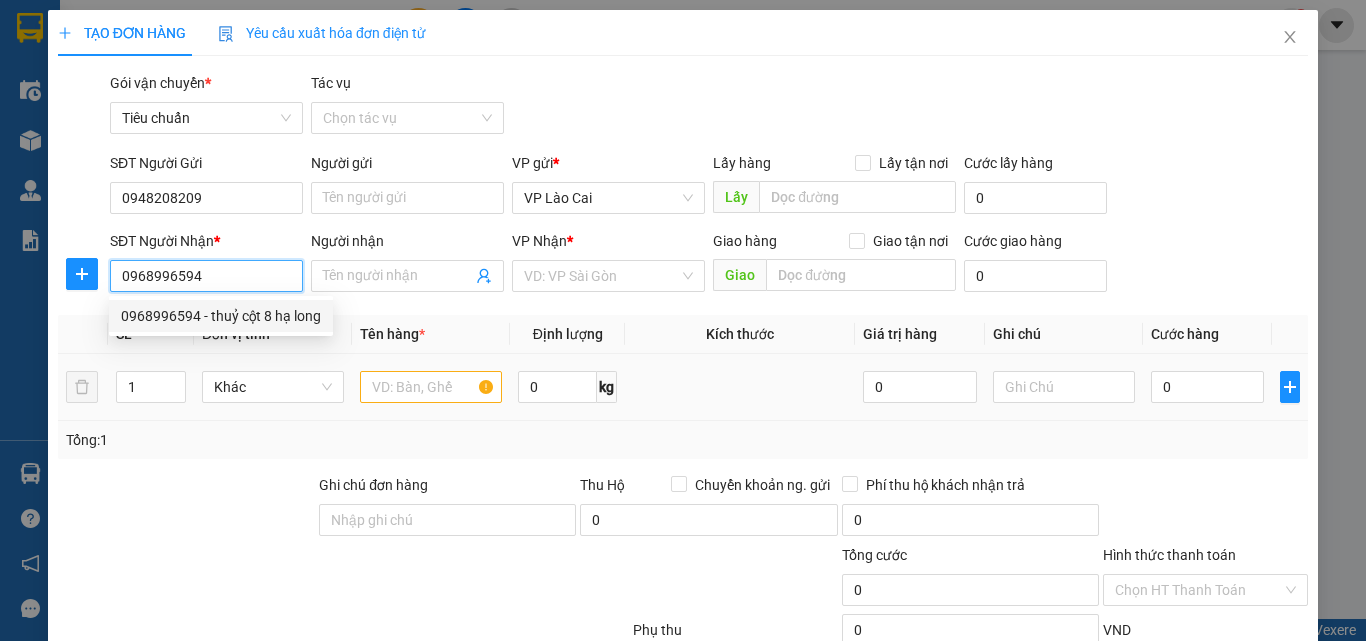 type on "thuỷ cột 8 hạ long" 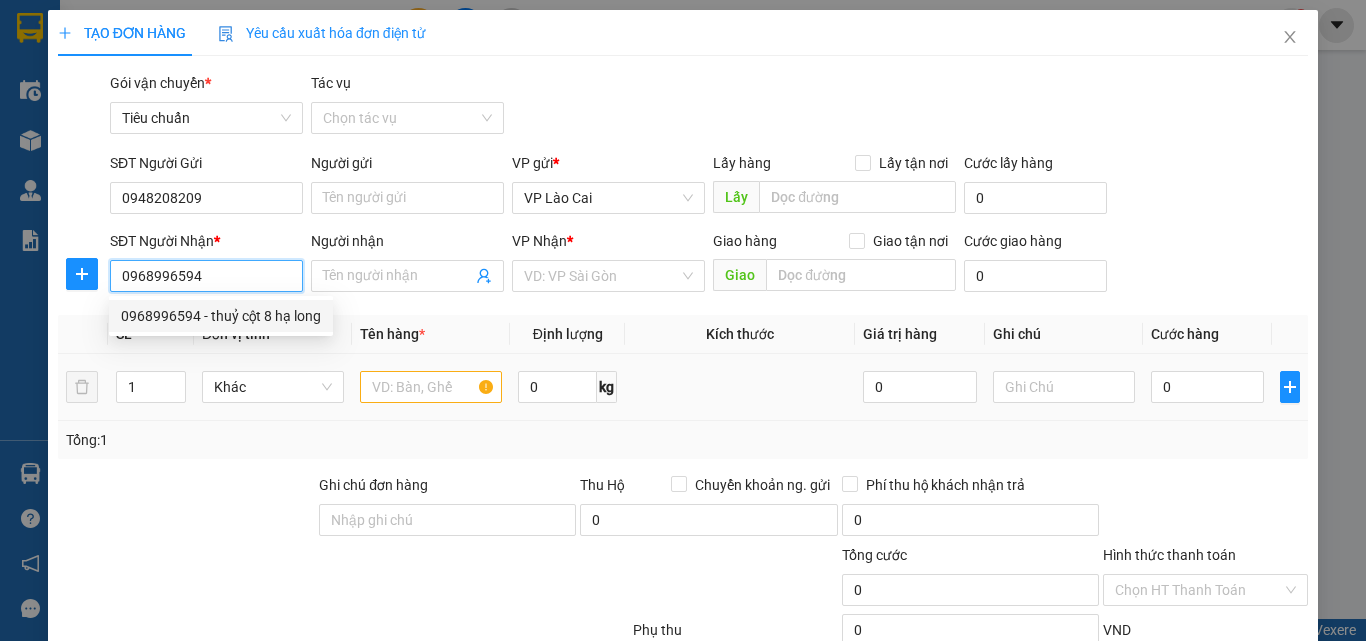 type on "CỘT 8 HẠ LONG" 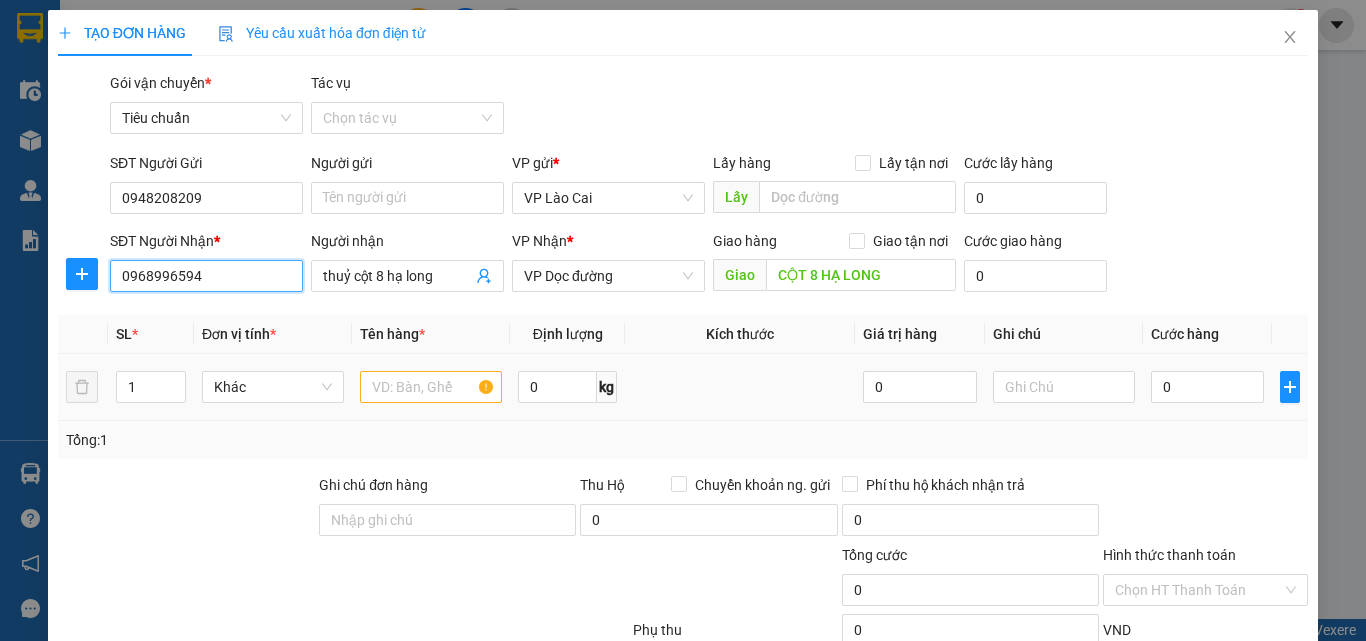 type on "0968996594" 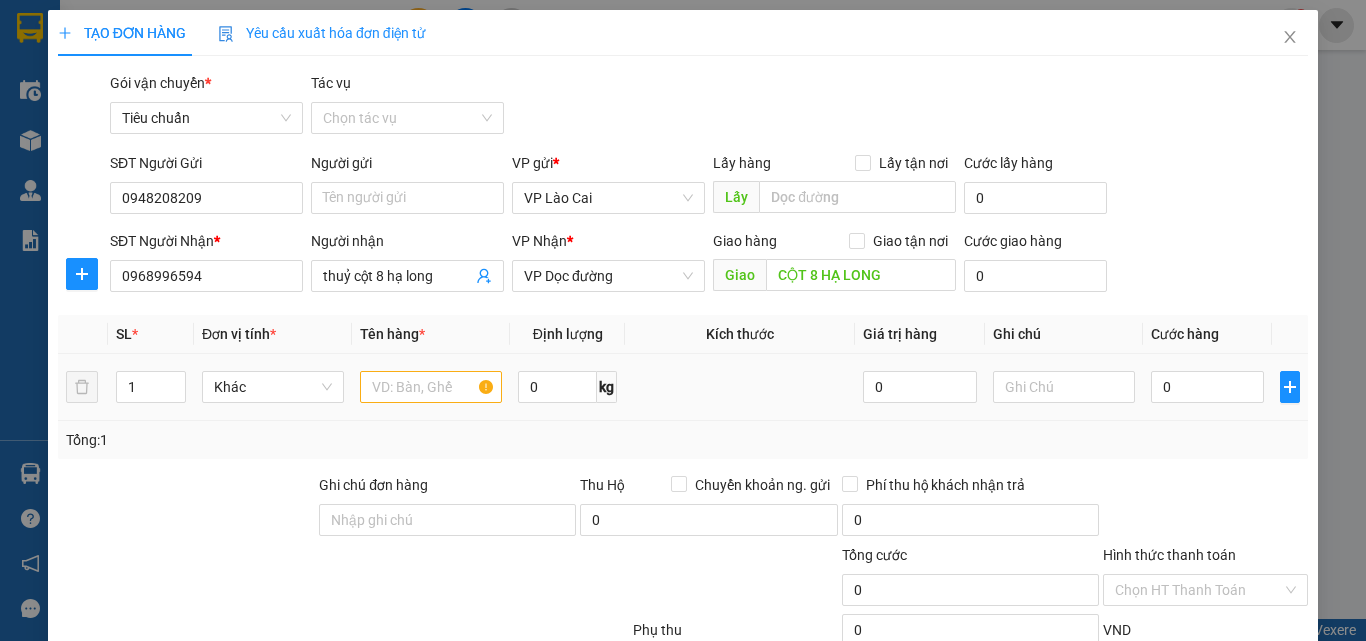click at bounding box center (431, 387) 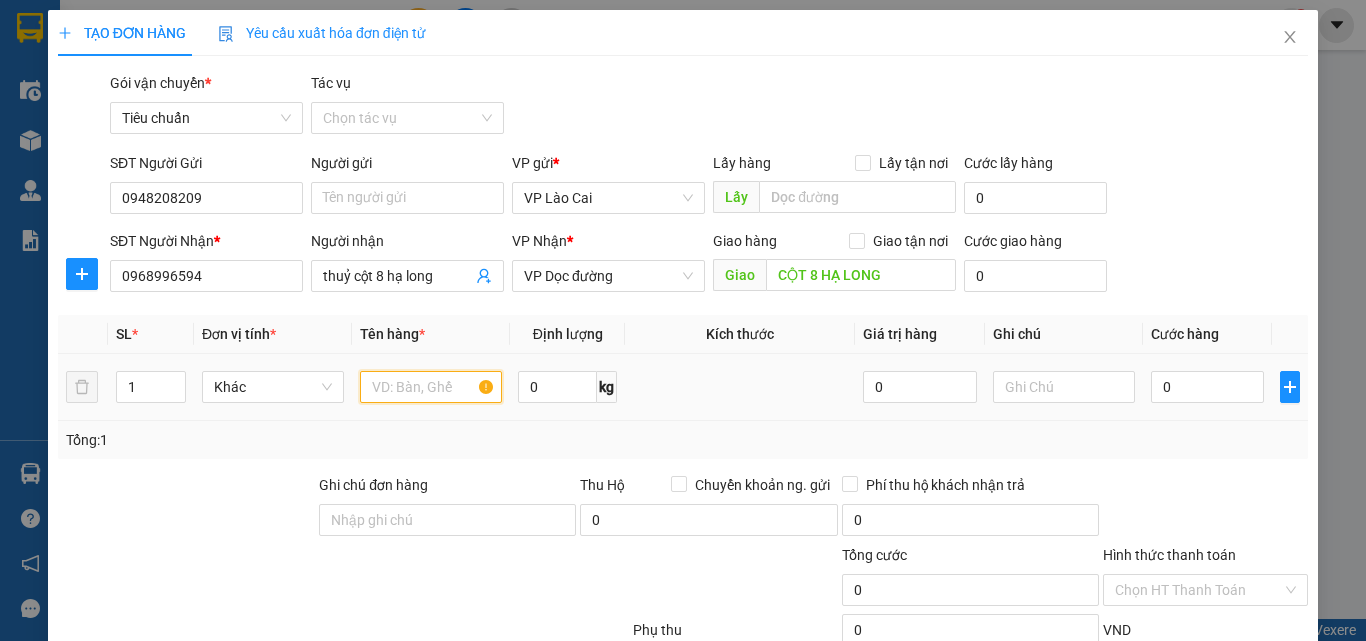 click at bounding box center (431, 387) 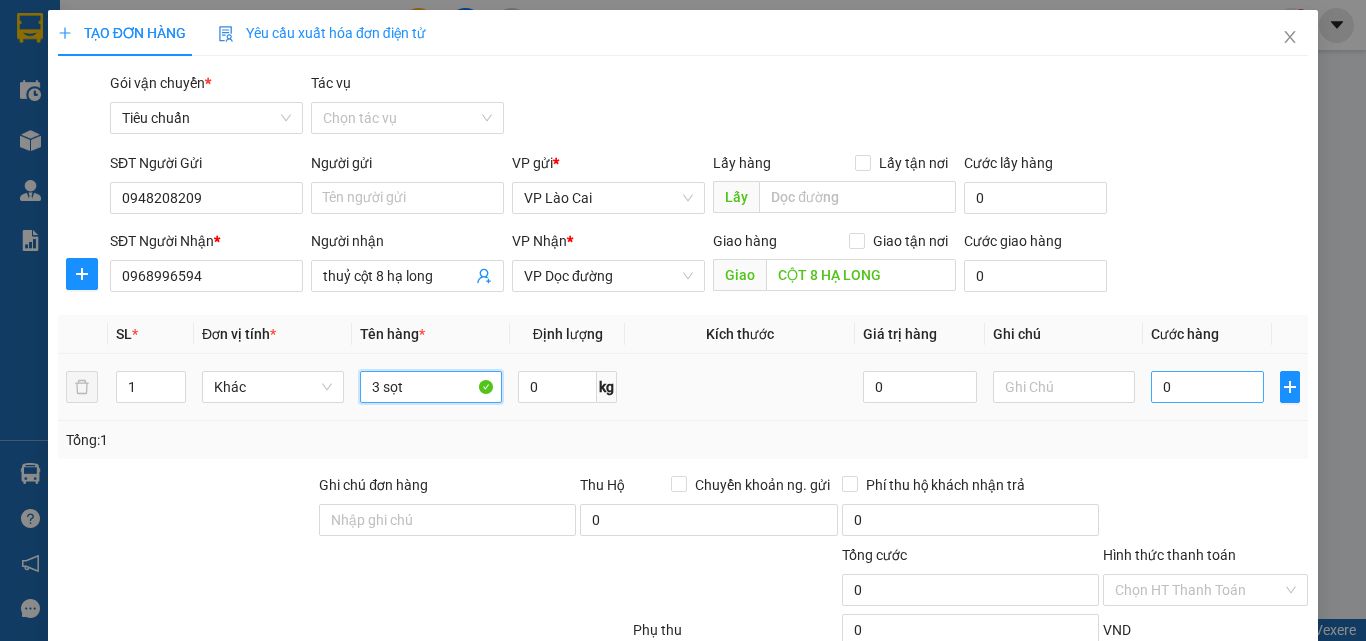 type on "3 sọt" 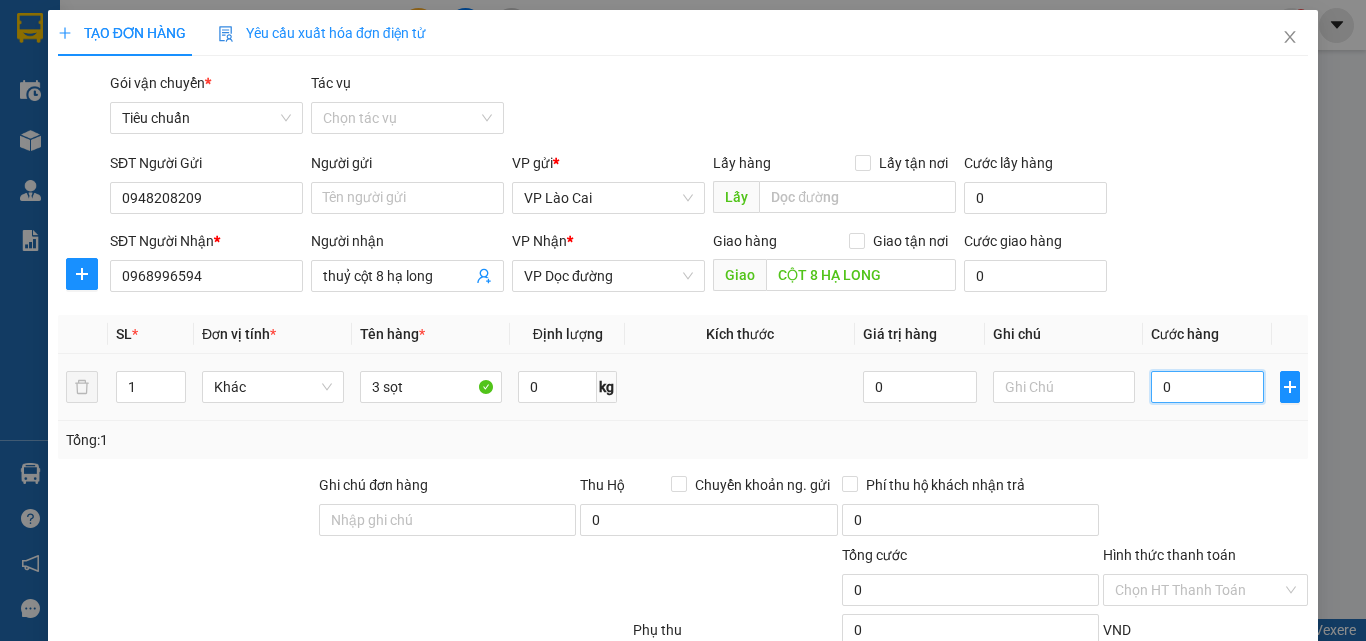 click on "0" at bounding box center (1207, 387) 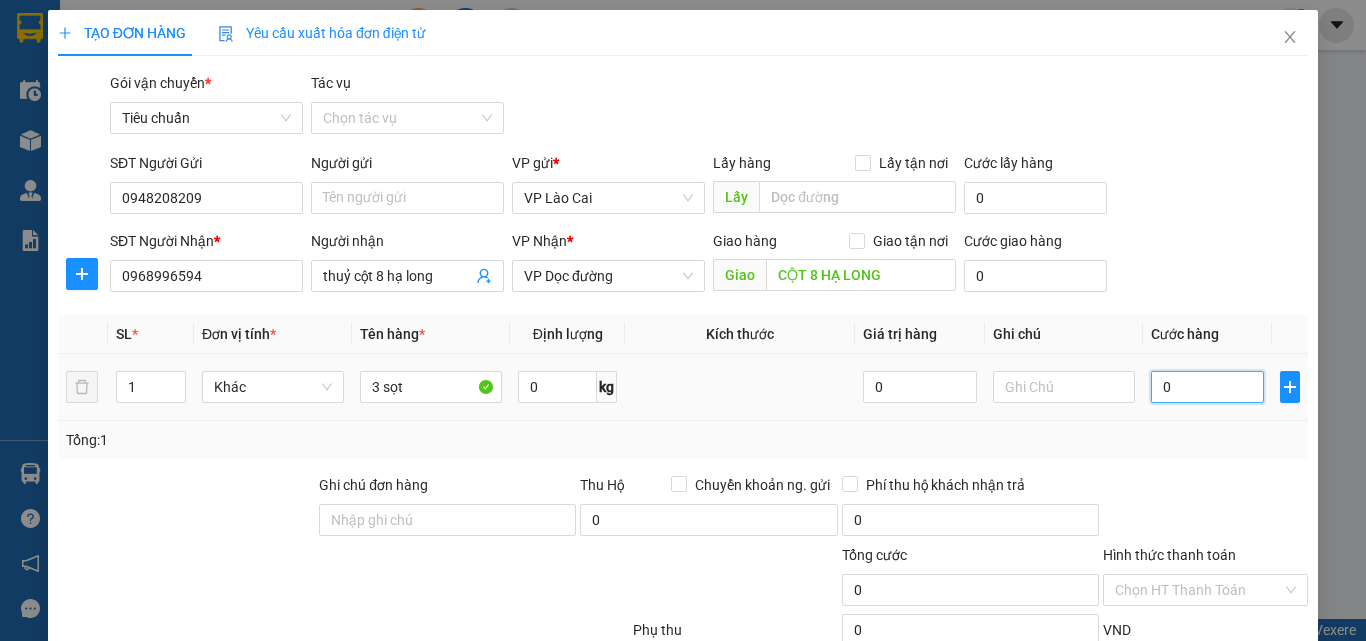 type on "1" 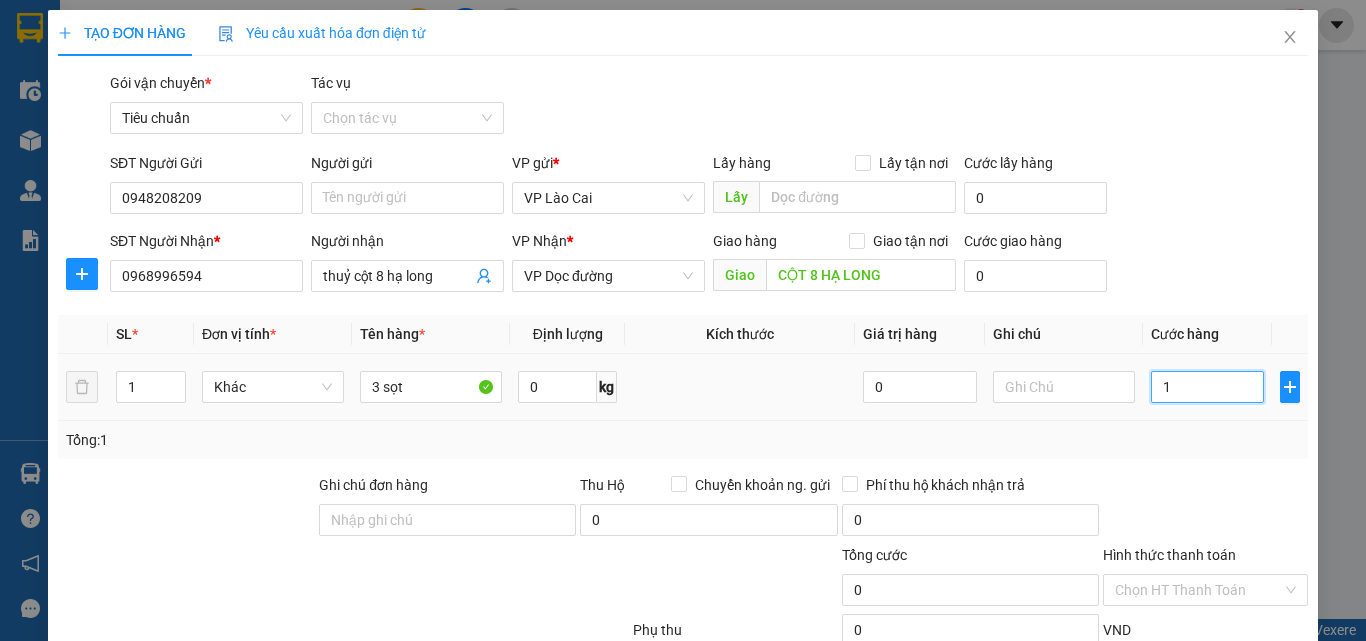 type on "1" 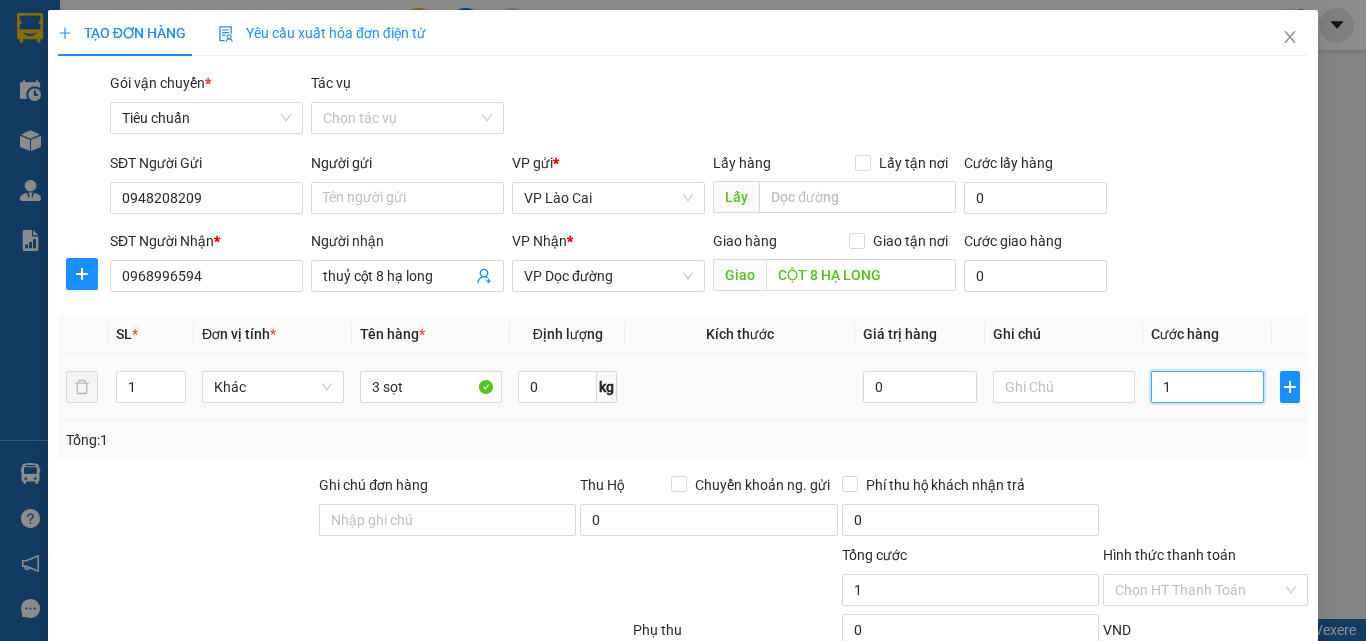 type on "15" 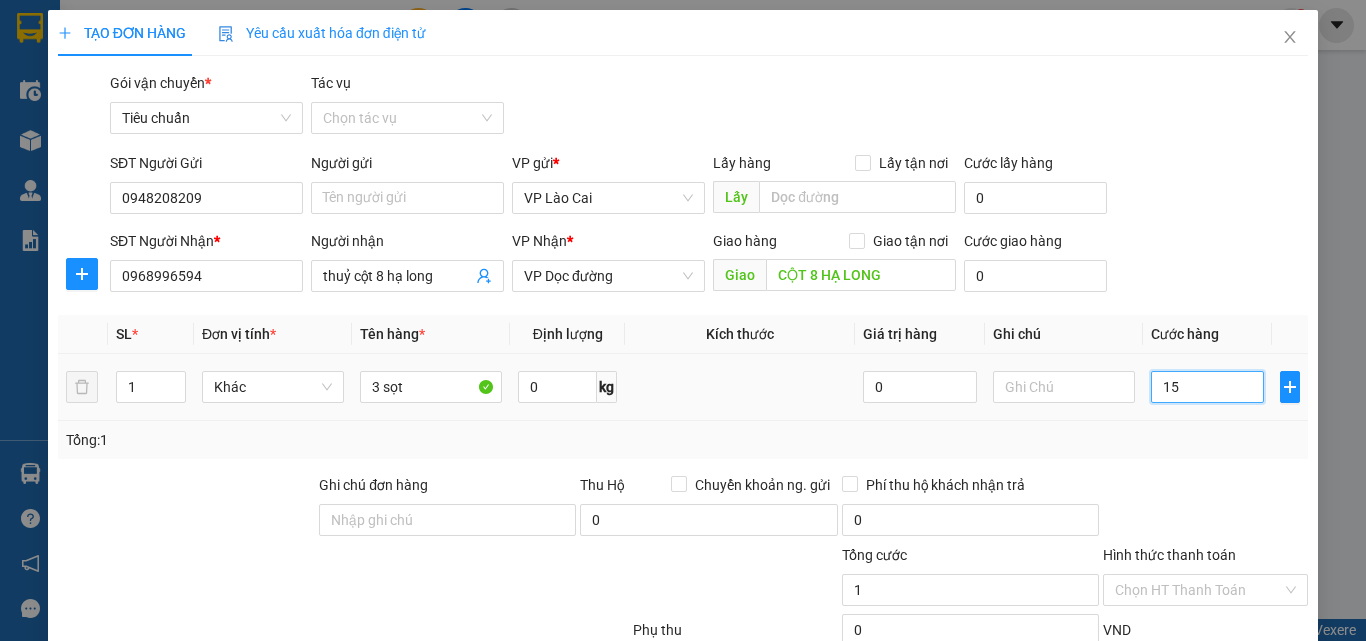 type on "15" 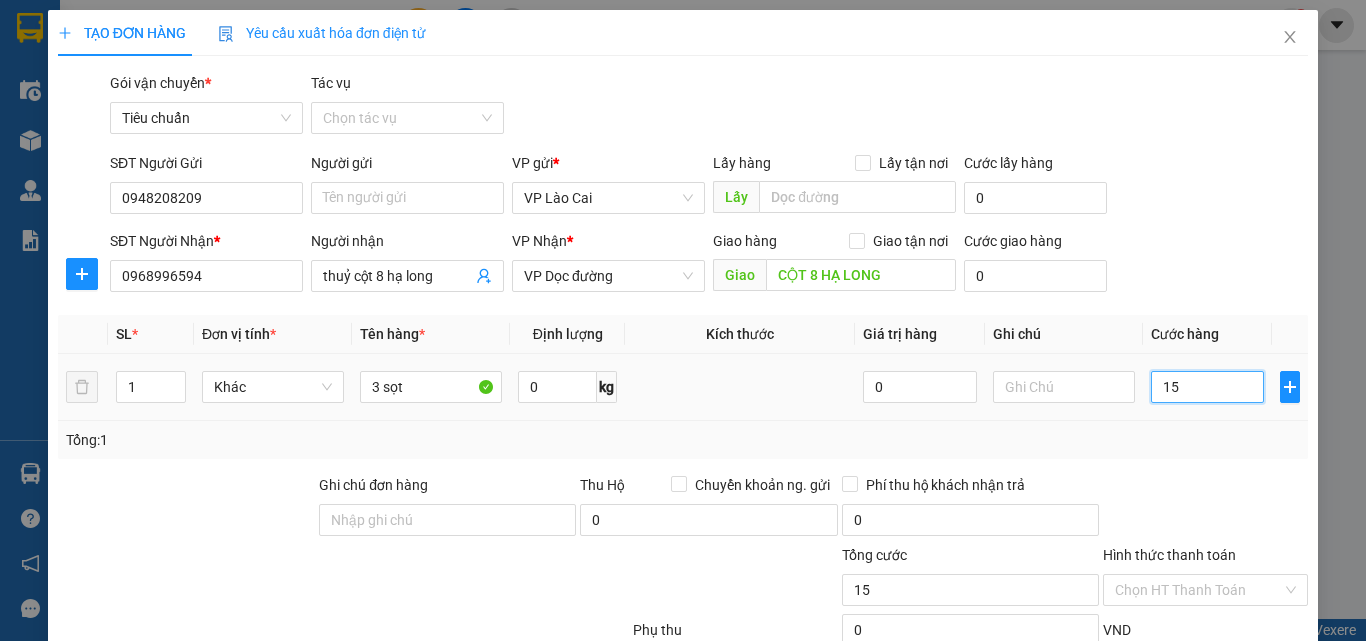 type on "150" 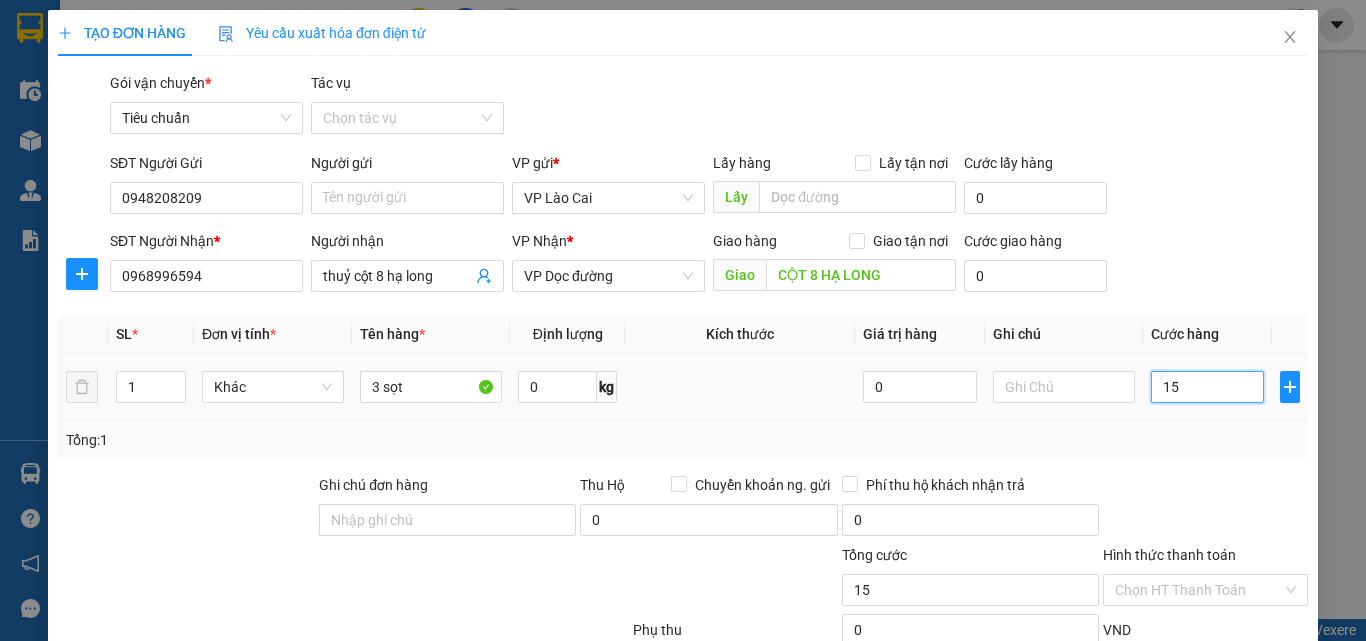 type on "150" 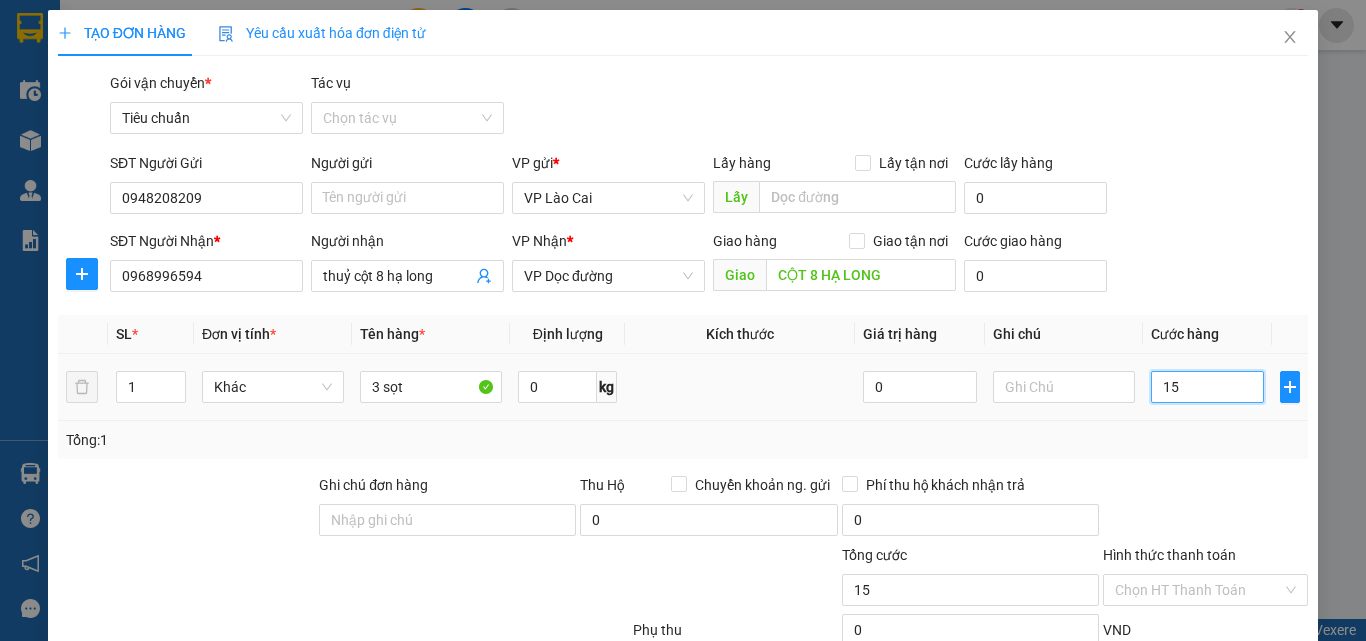 type on "150" 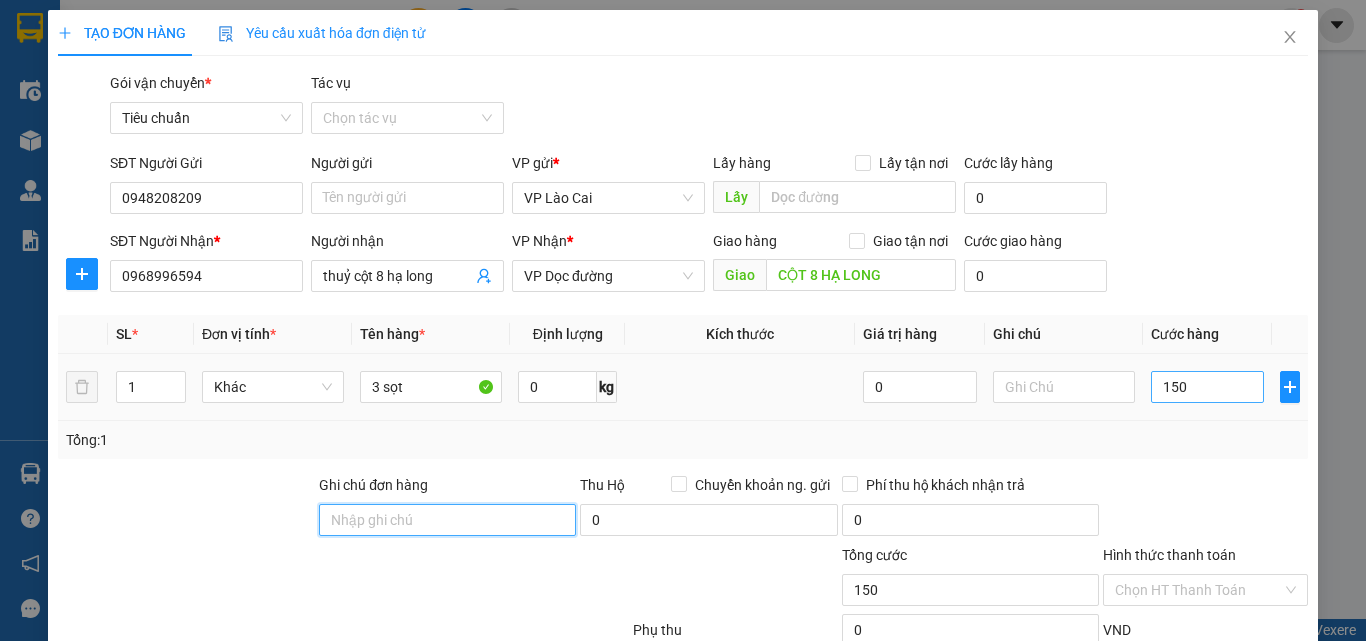type on "150.000" 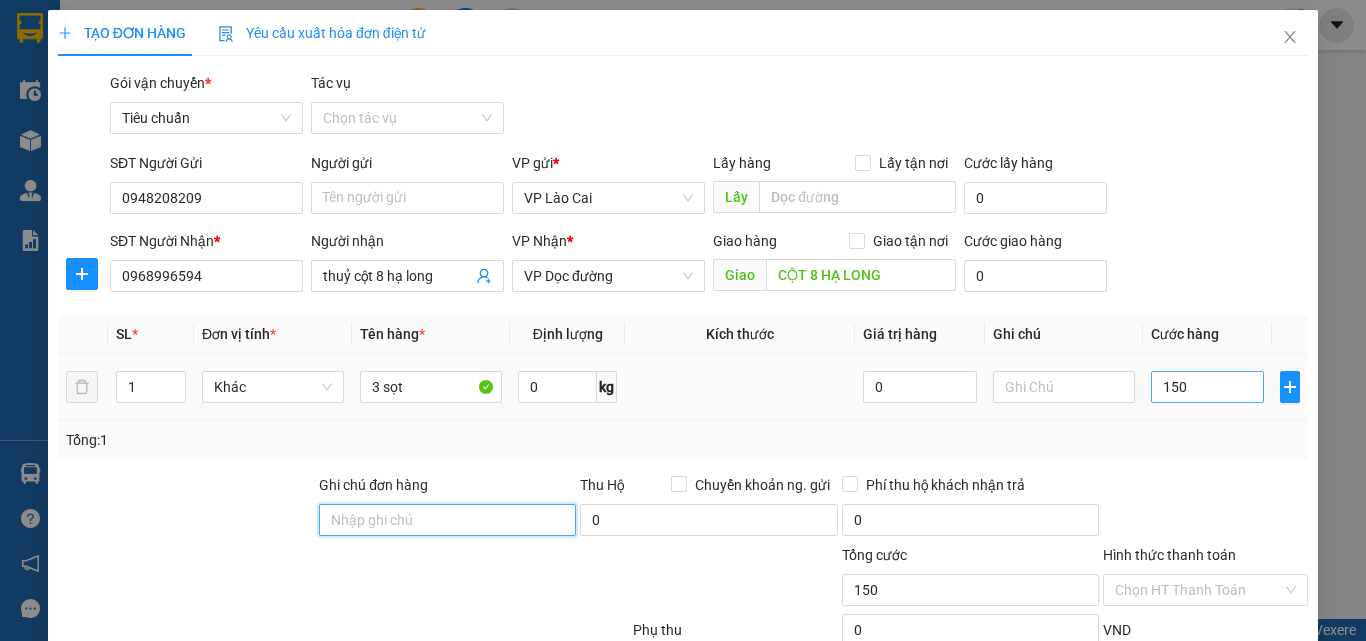 type on "150.000" 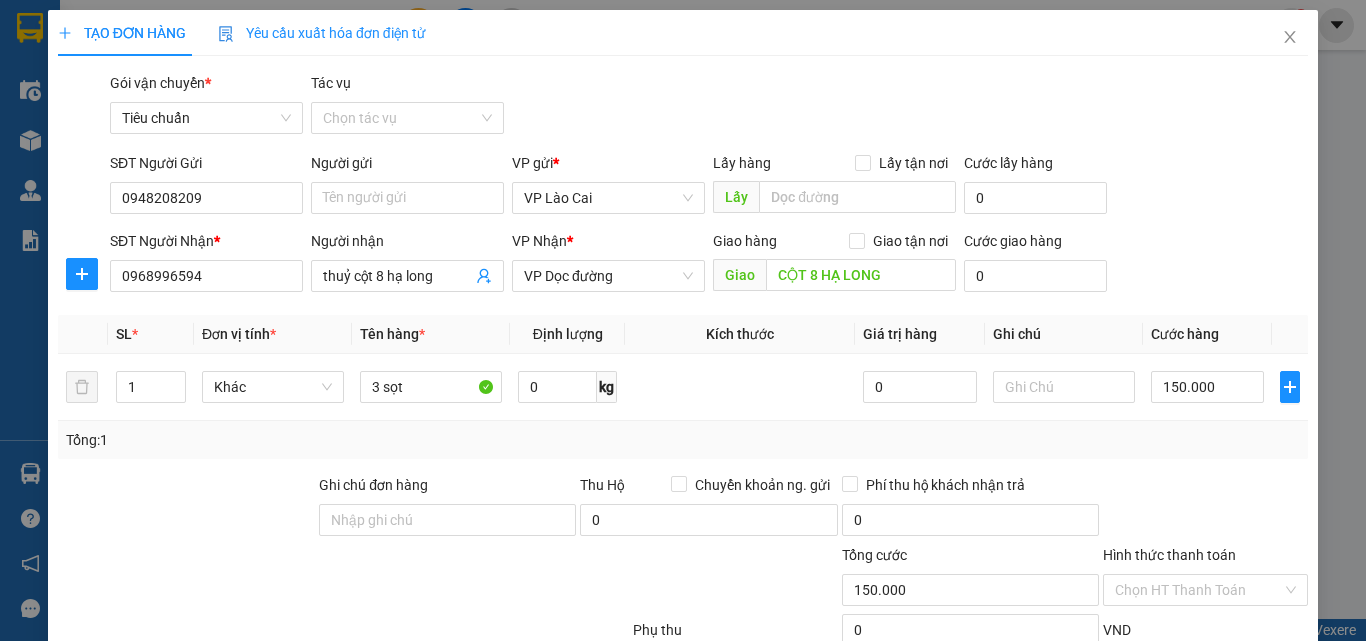 click on "Lưu và In" at bounding box center (1231, 787) 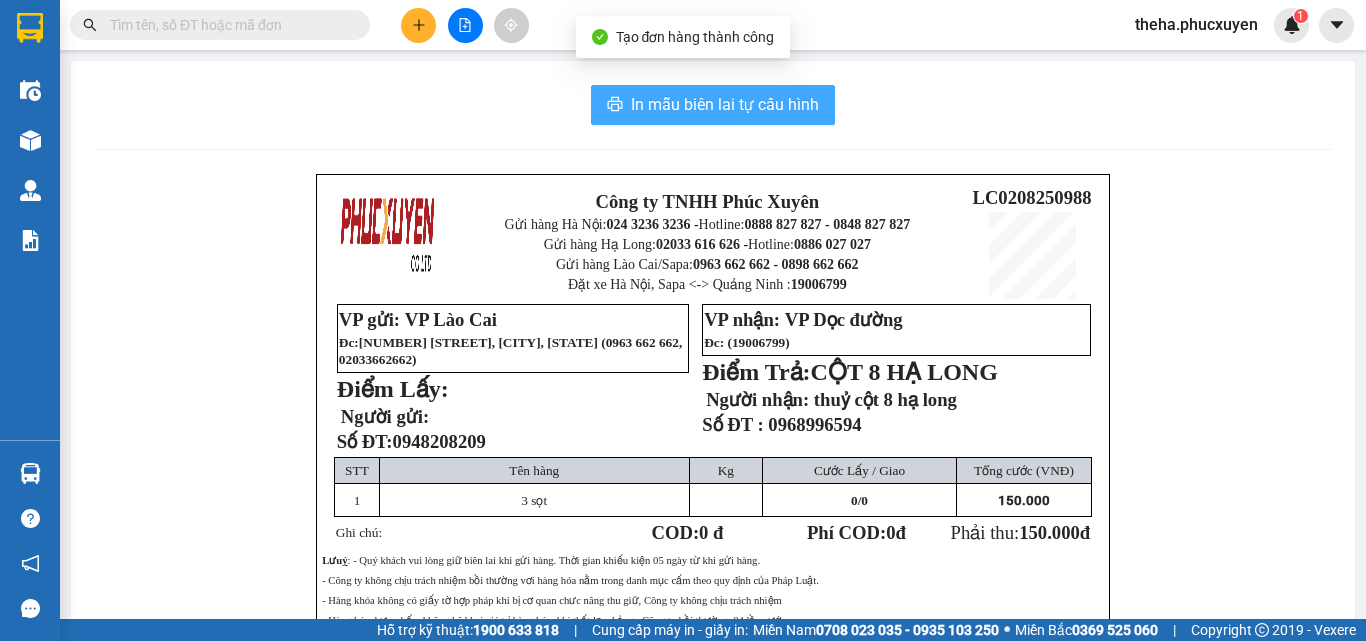 click on "In mẫu biên lai tự cấu hình" at bounding box center (725, 104) 